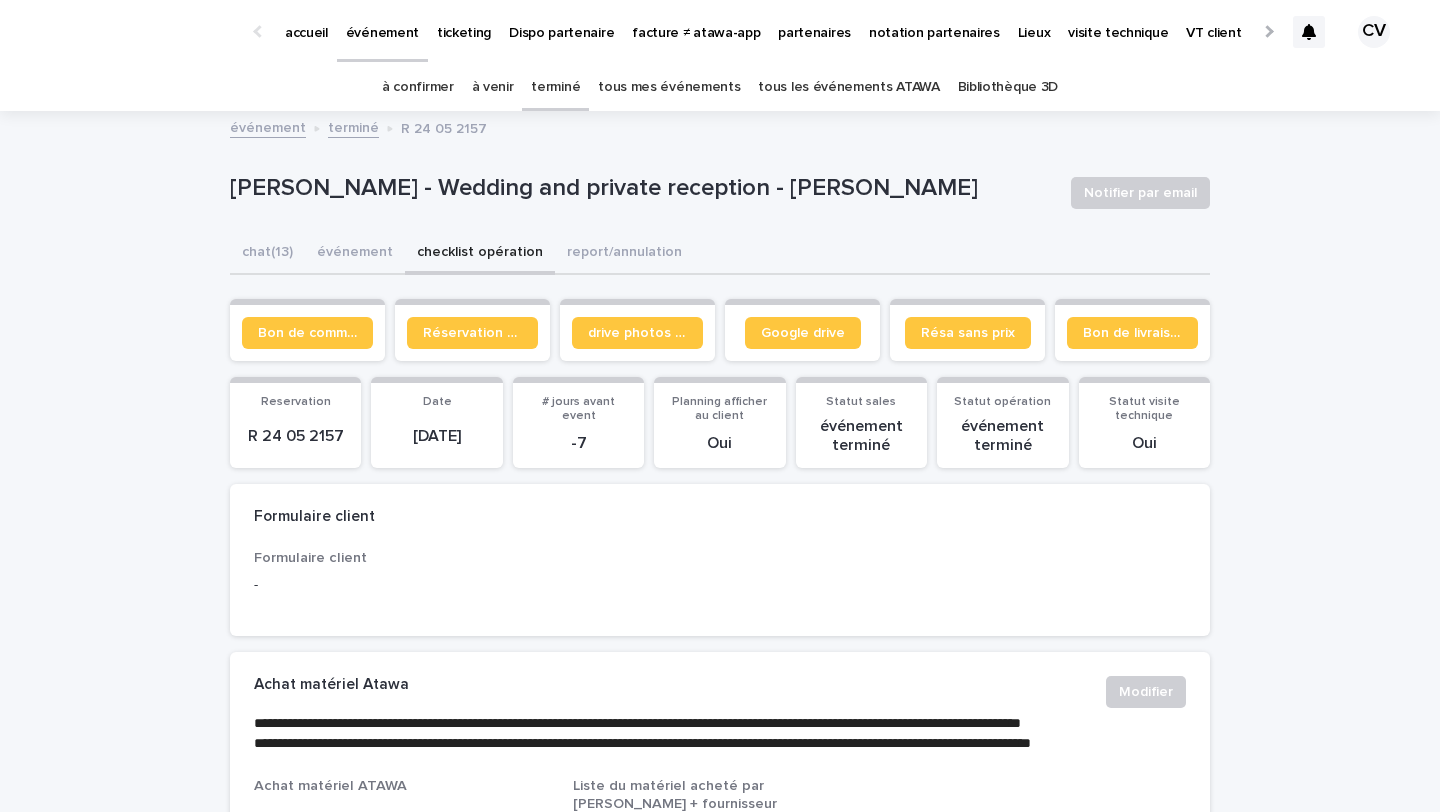 scroll, scrollTop: 0, scrollLeft: 0, axis: both 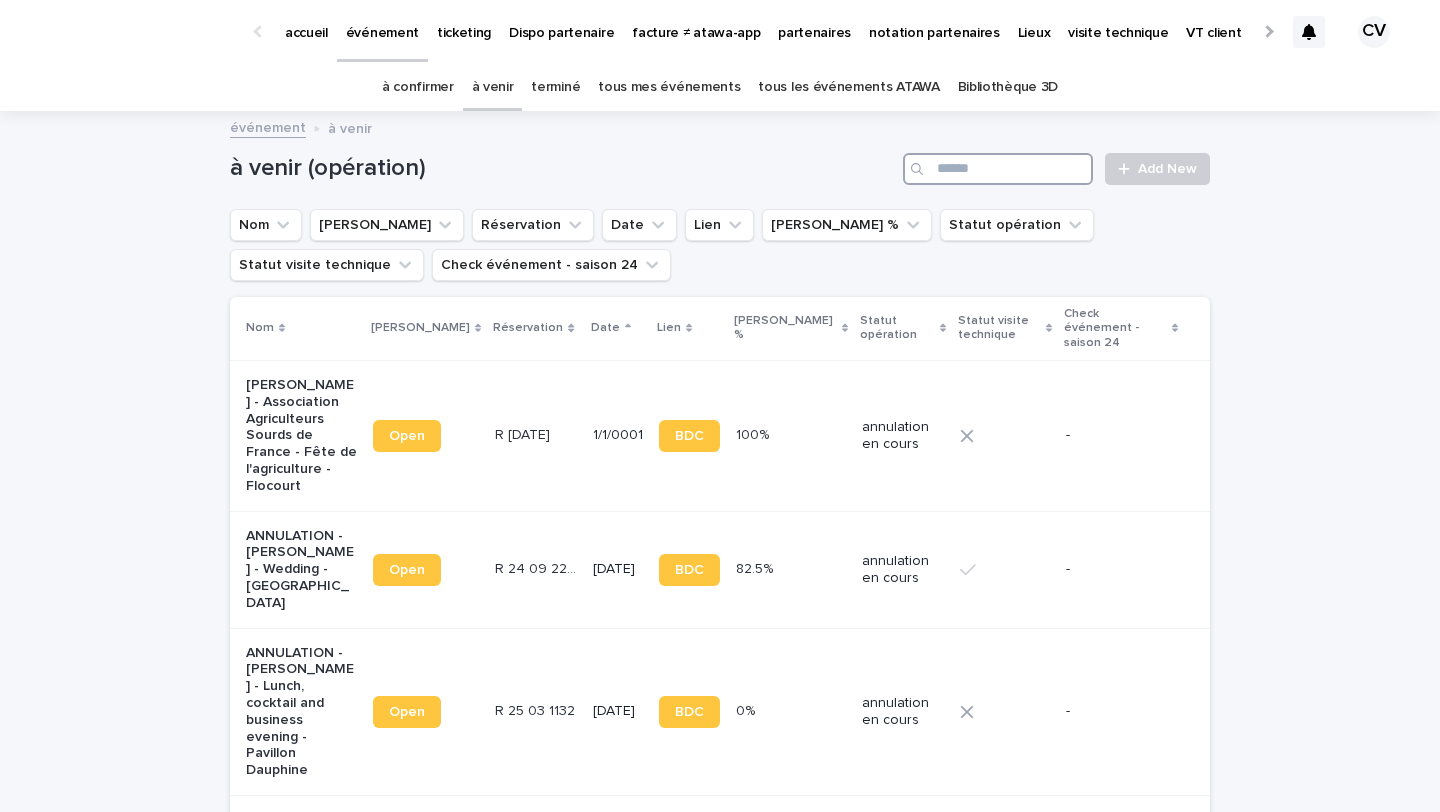 click at bounding box center (998, 169) 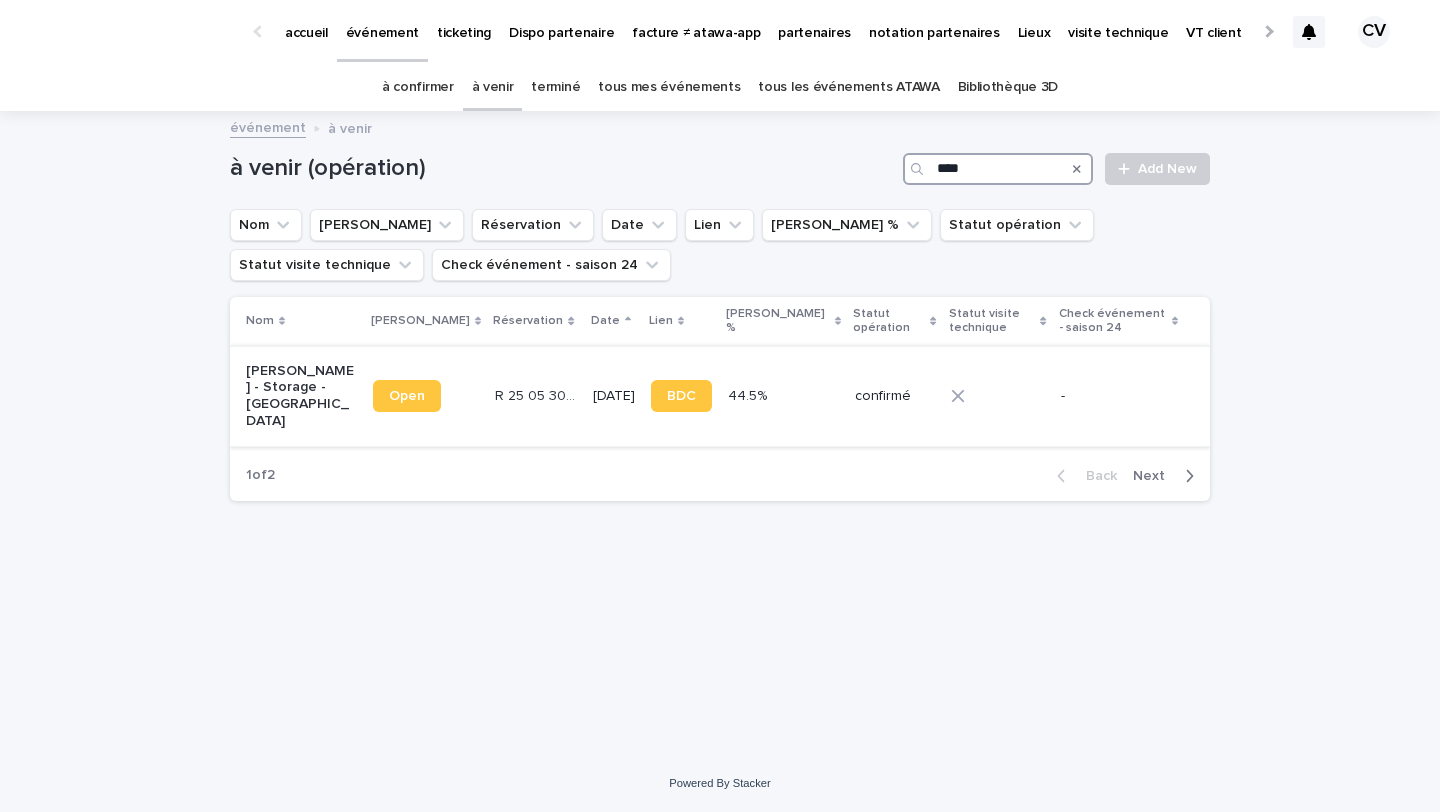 type on "****" 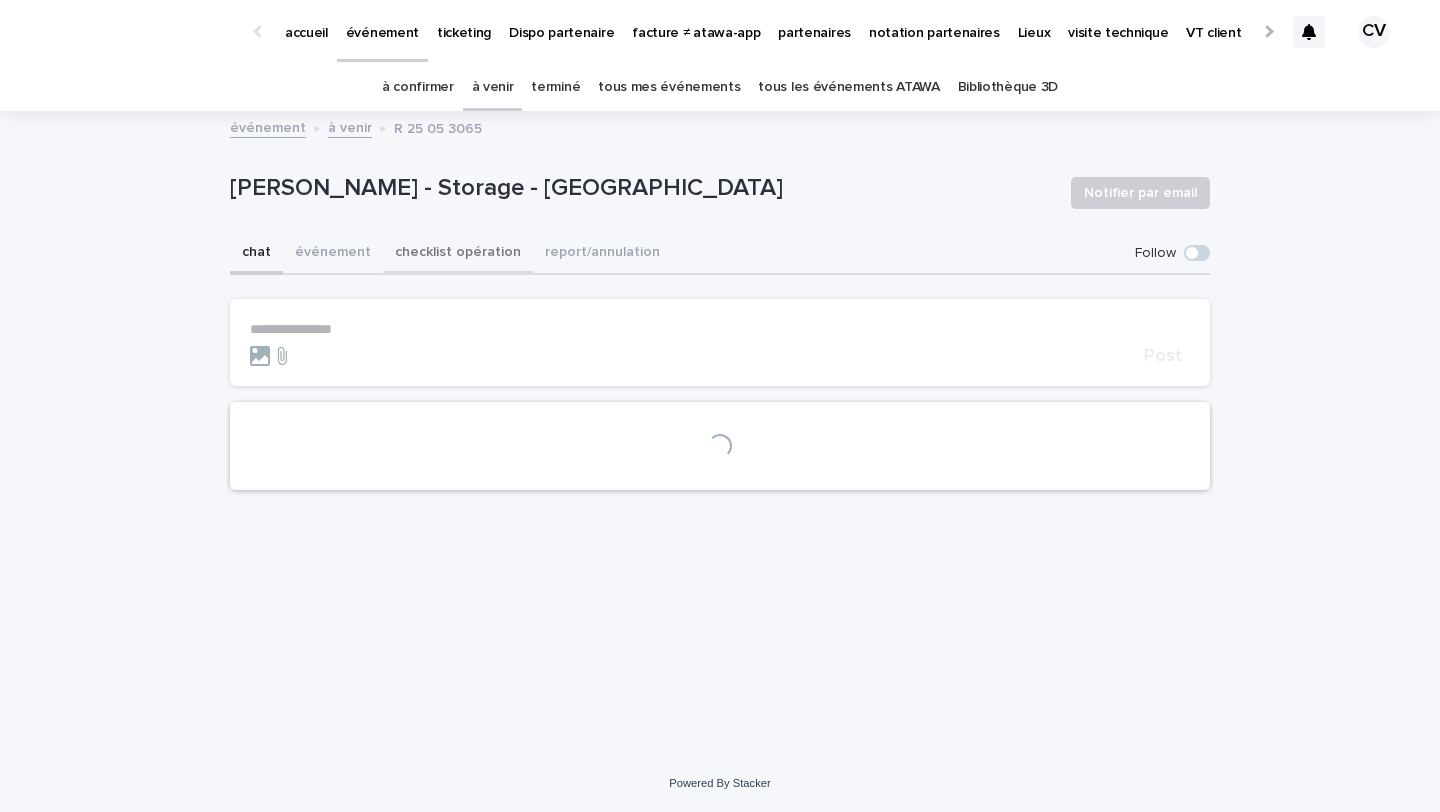 click on "checklist opération" at bounding box center (458, 254) 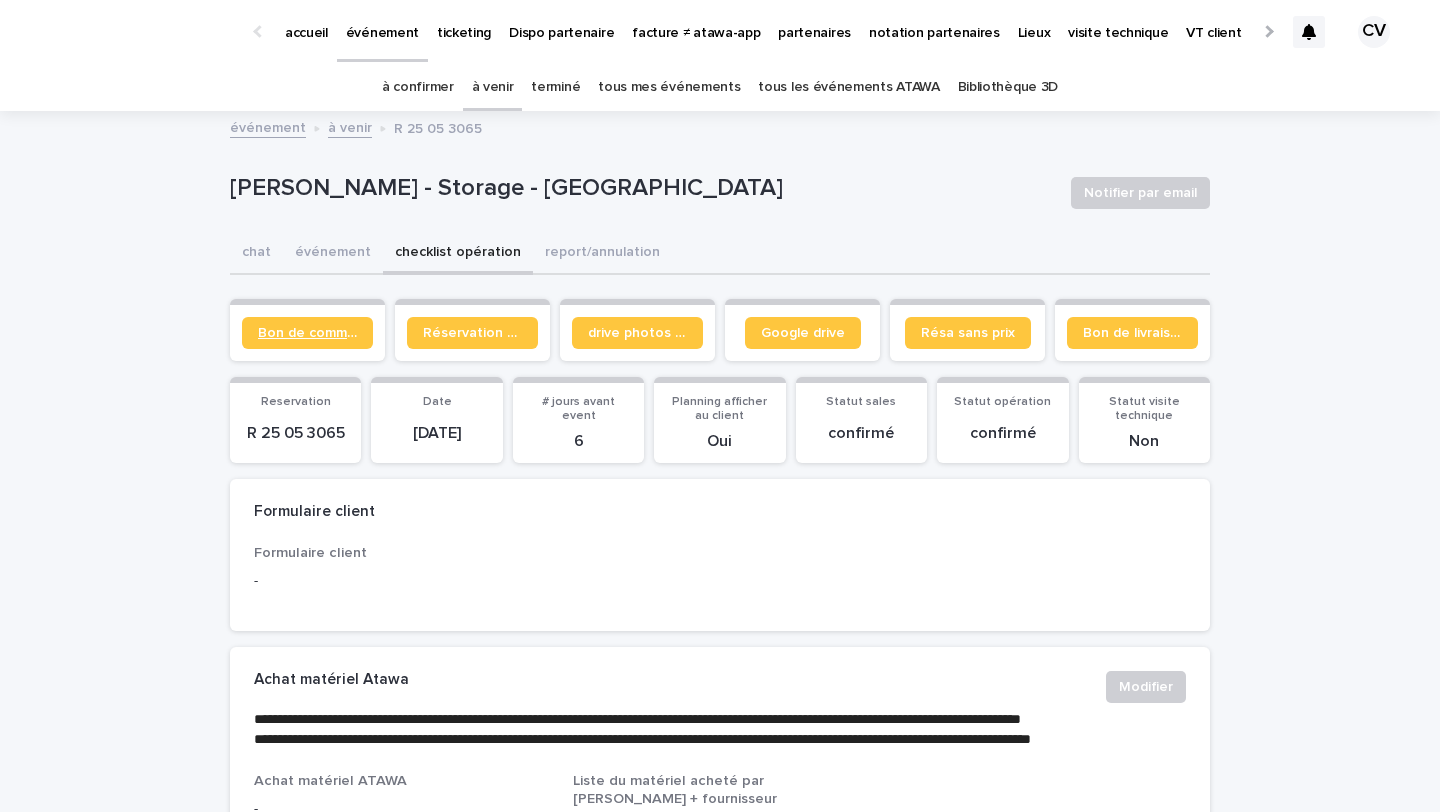 click on "Bon de commande" at bounding box center (307, 333) 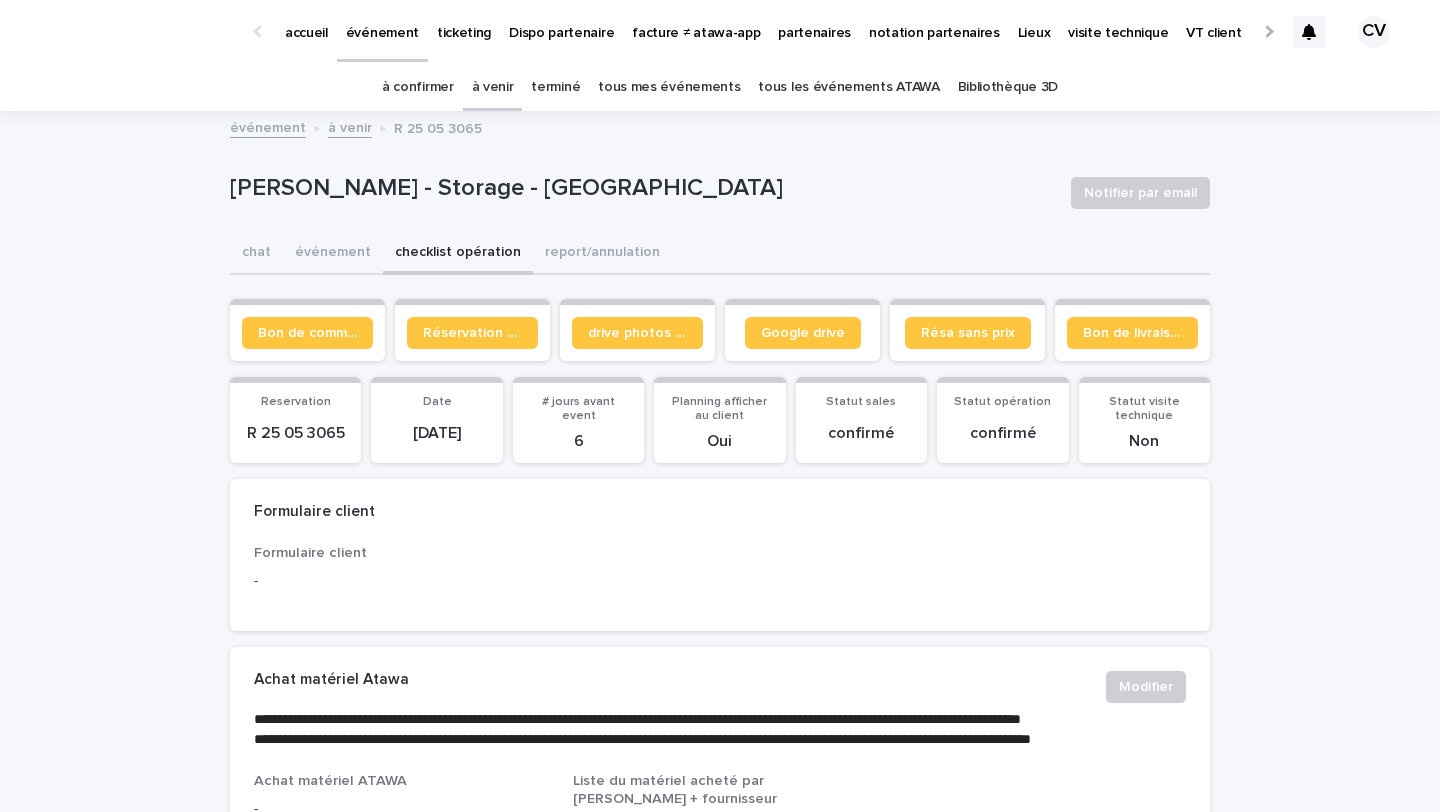 click on "à venir" at bounding box center (493, 87) 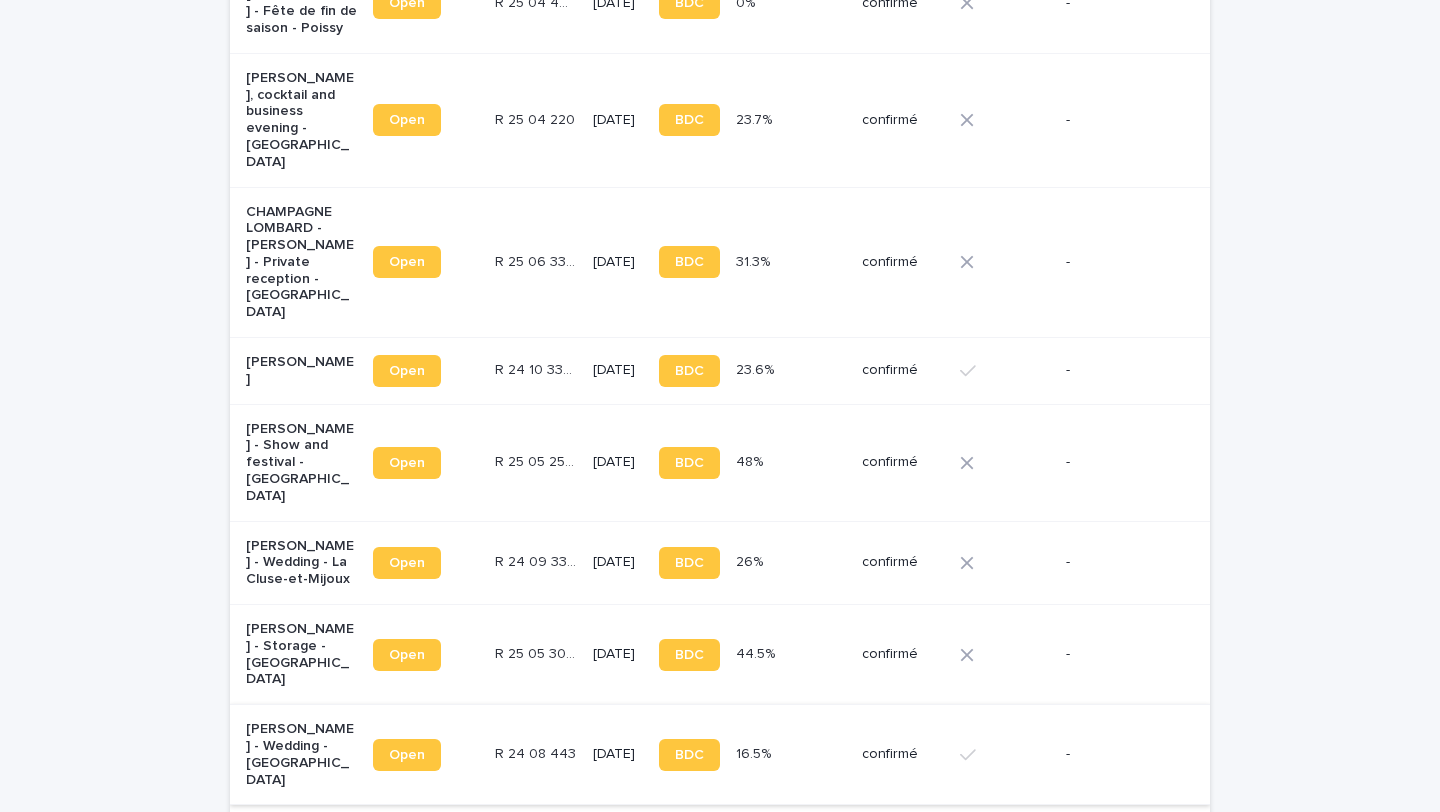 scroll, scrollTop: 2084, scrollLeft: 0, axis: vertical 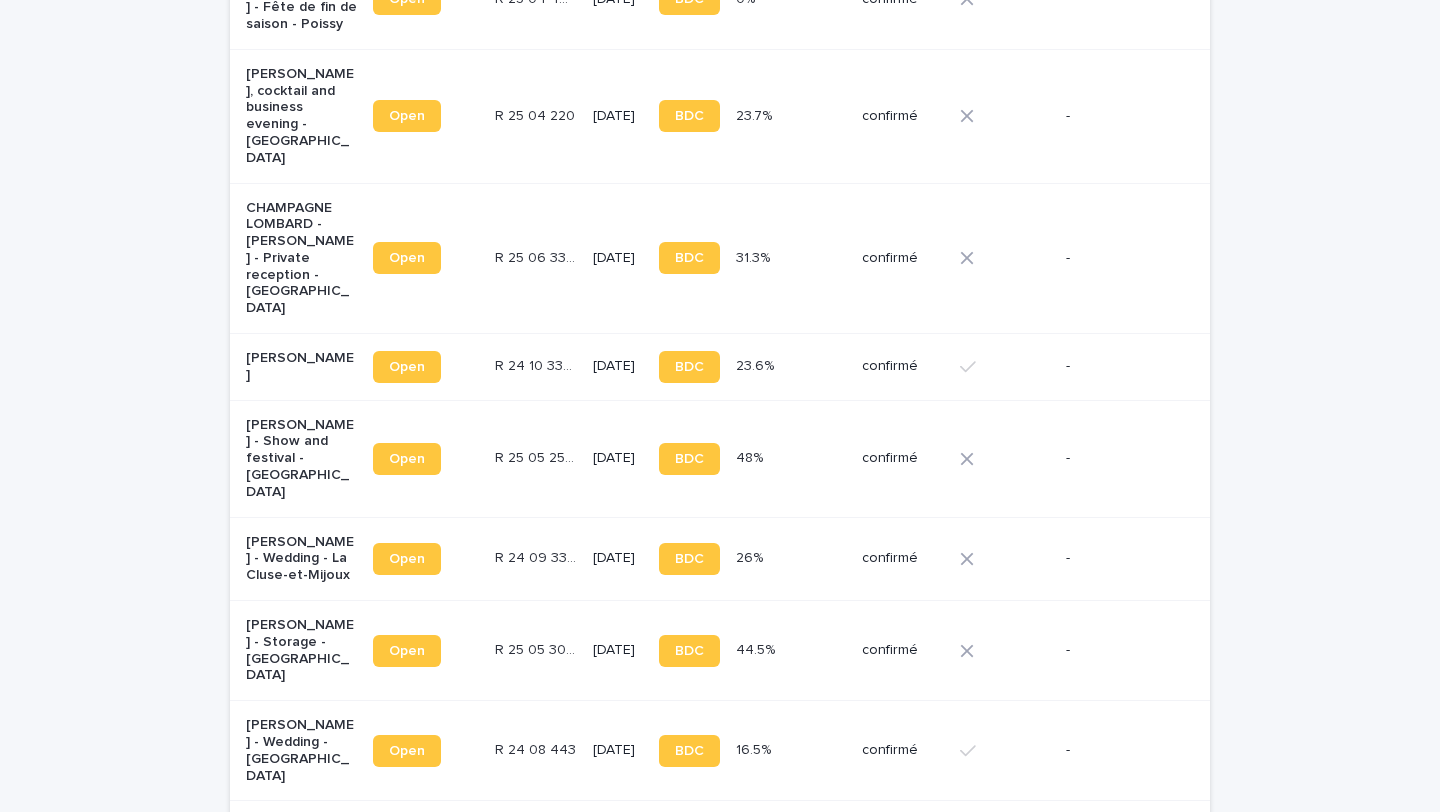 click on "[PERSON_NAME] - Wedding - [GEOGRAPHIC_DATA]" at bounding box center [301, 750] 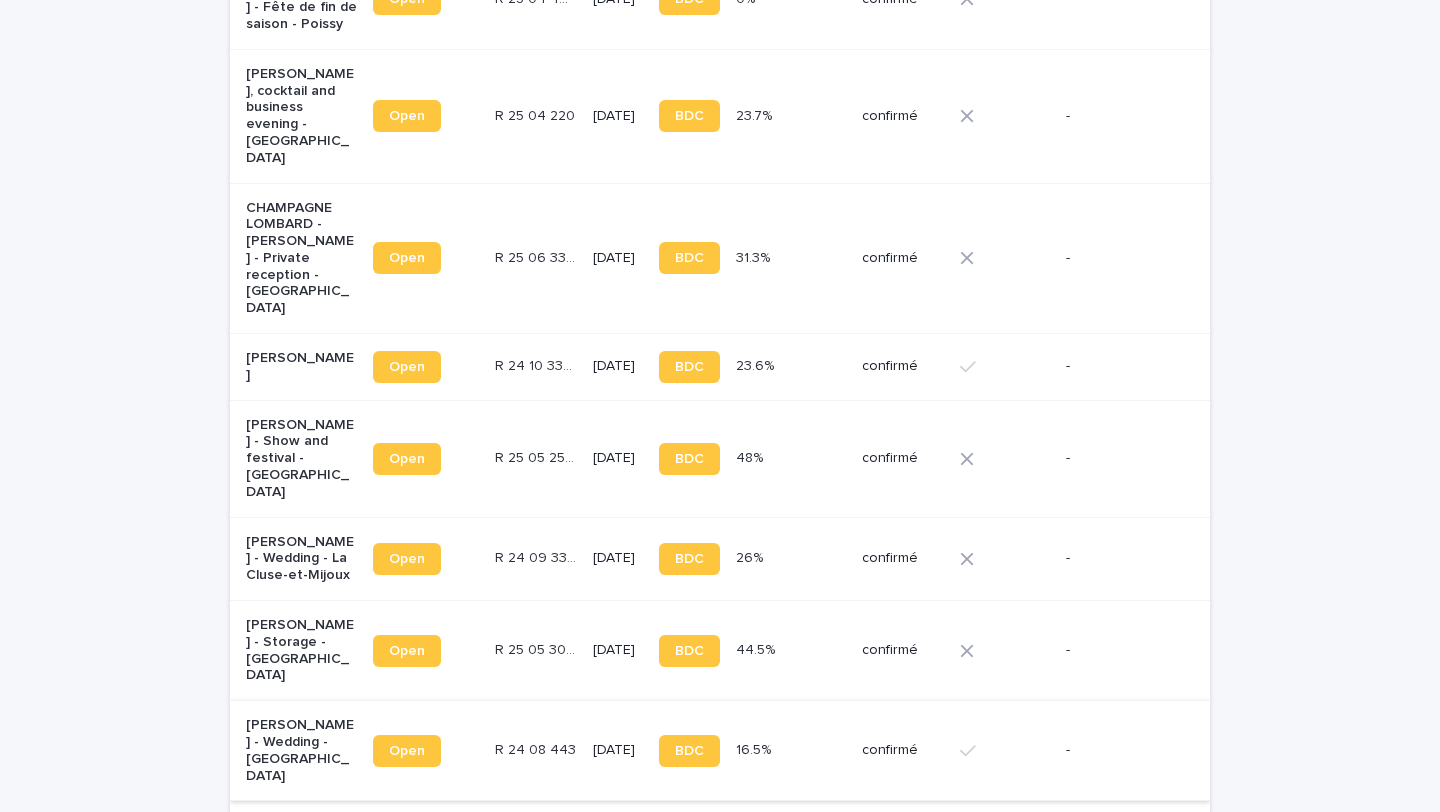 scroll, scrollTop: 0, scrollLeft: 0, axis: both 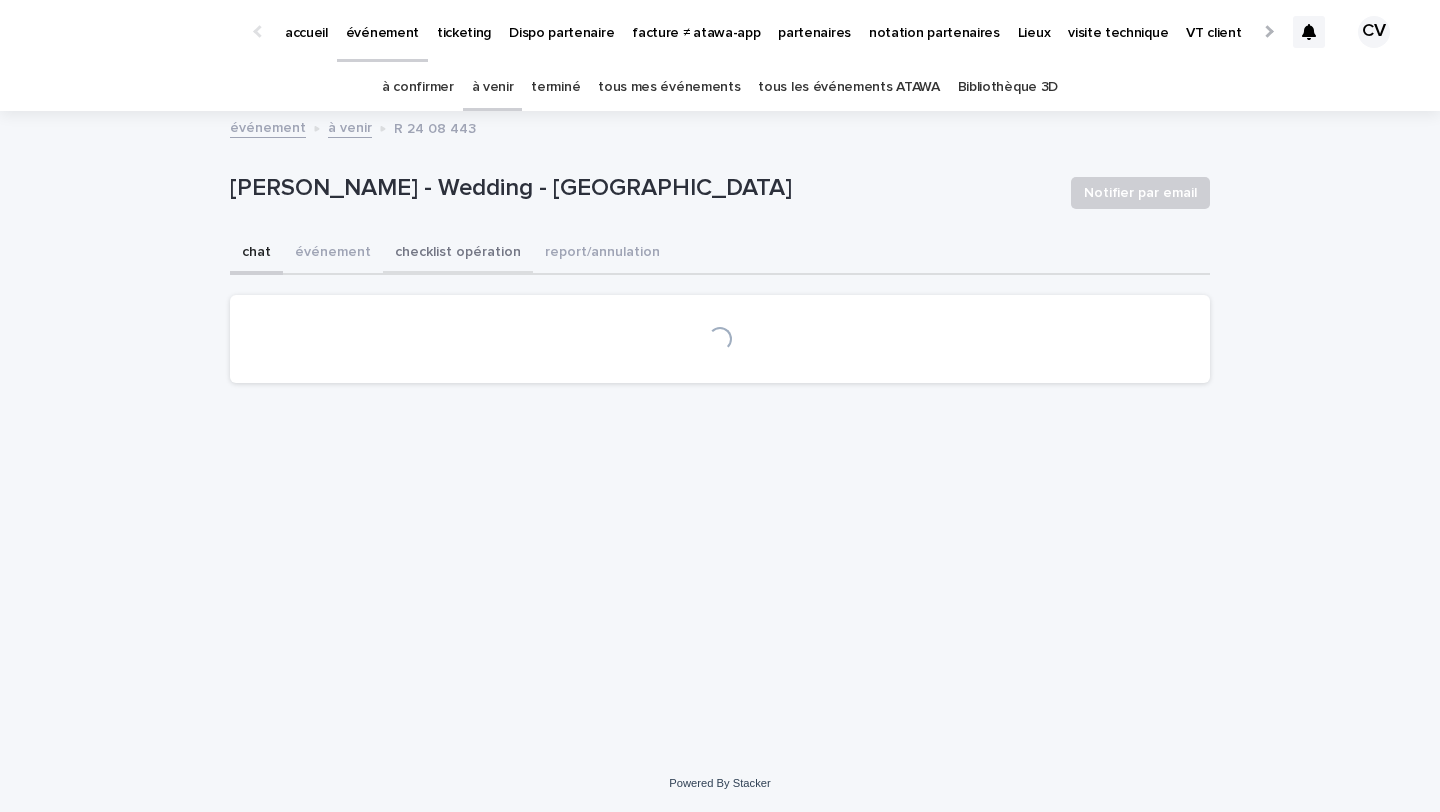 click on "checklist opération" at bounding box center (458, 254) 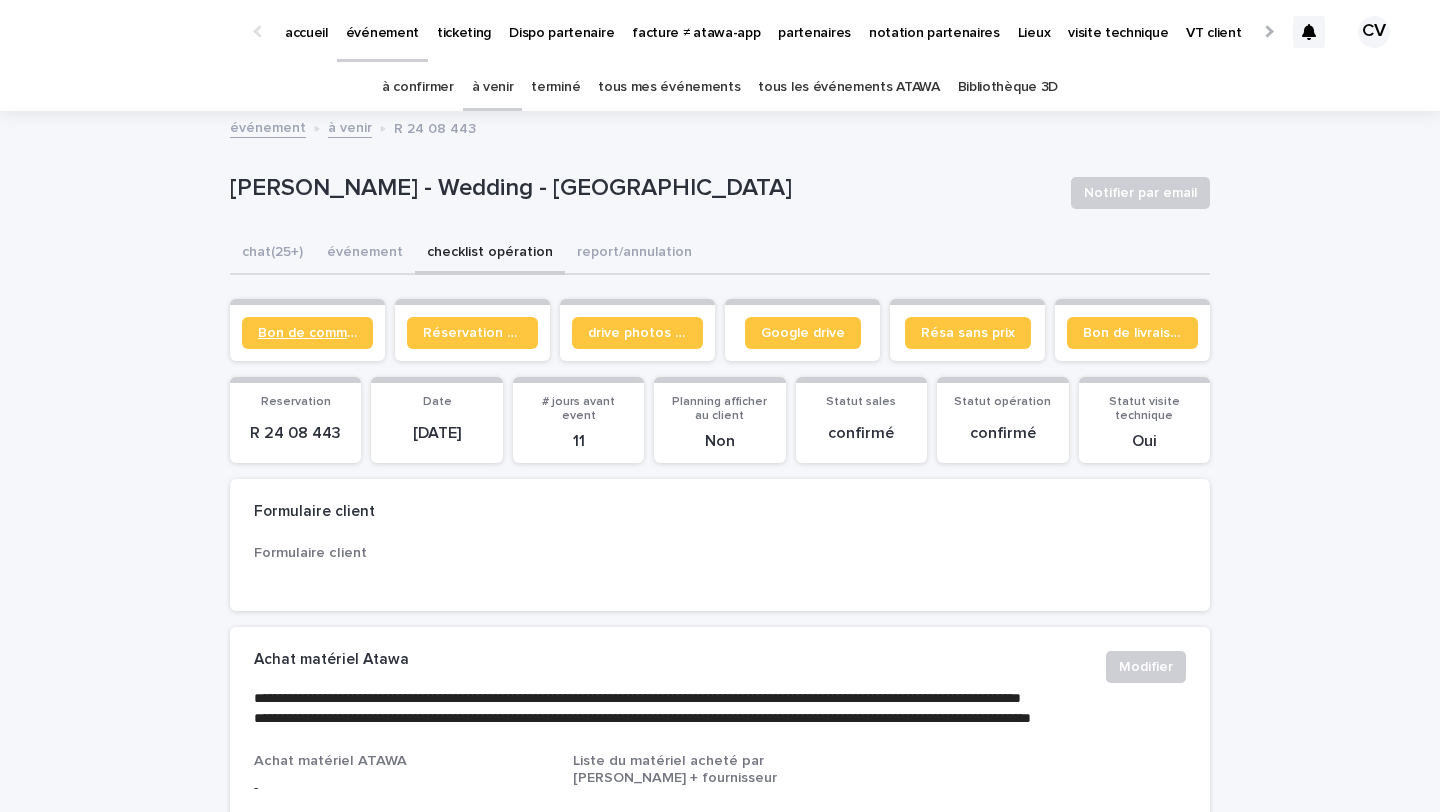 click on "Bon de commande" at bounding box center (307, 333) 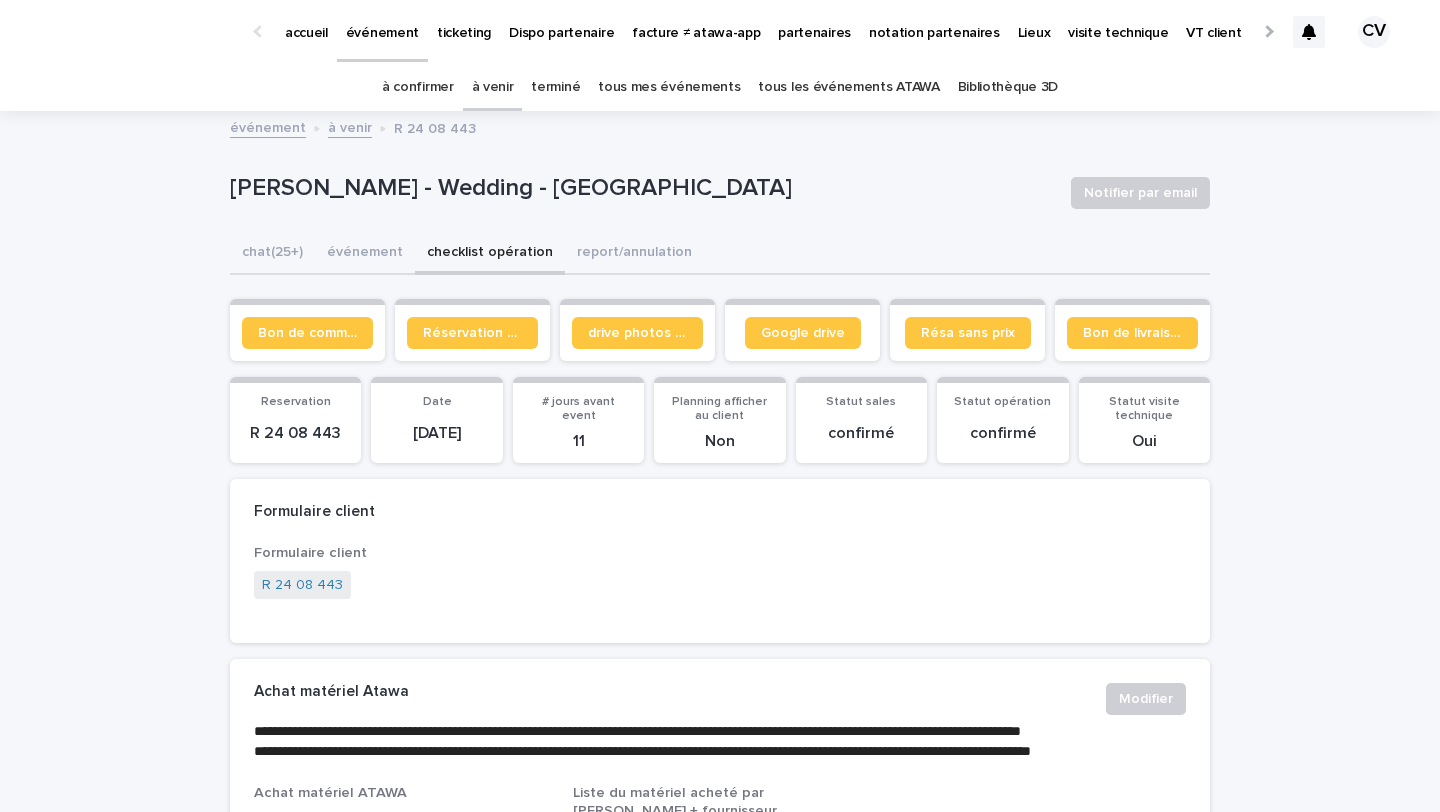 click on "à venir" at bounding box center (493, 87) 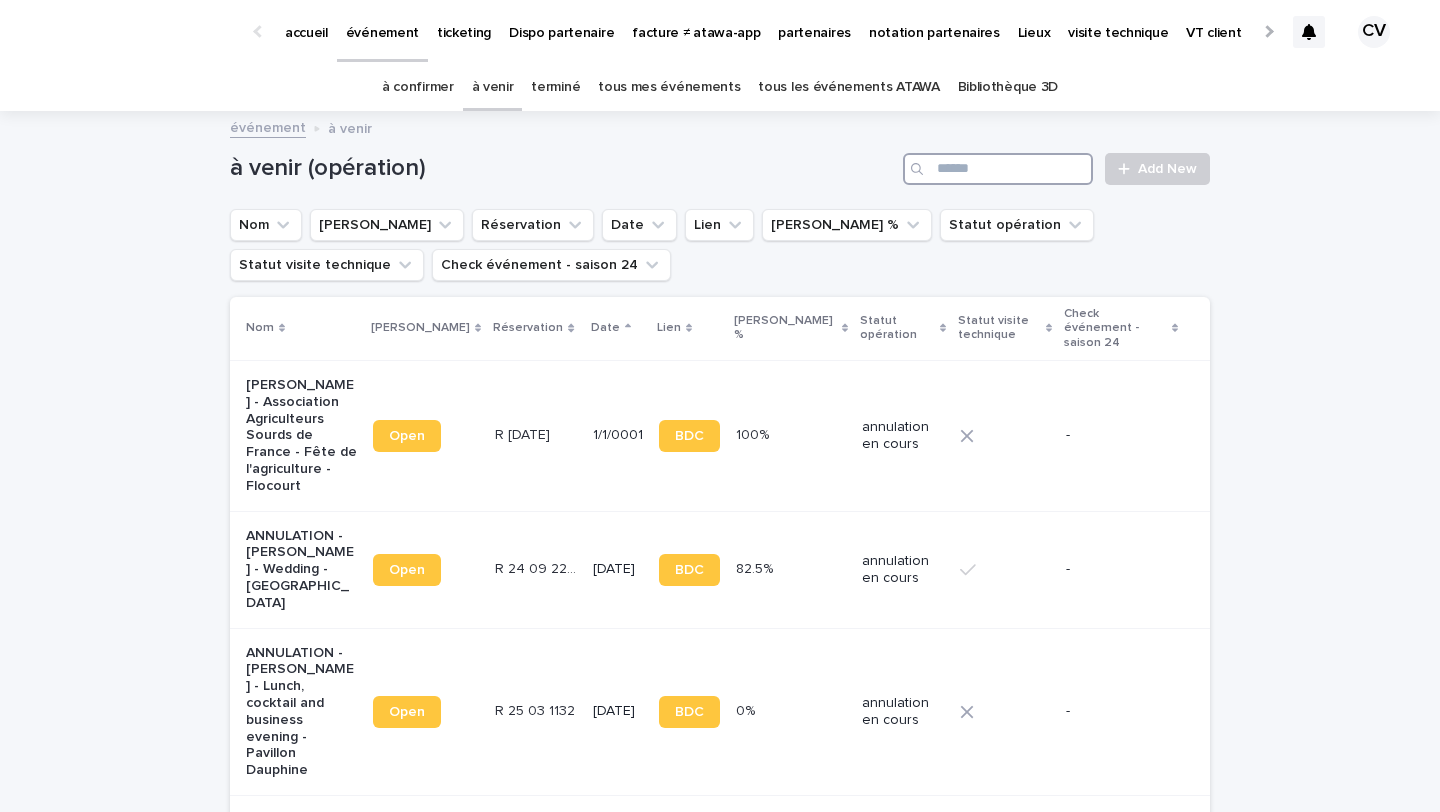 click at bounding box center [998, 169] 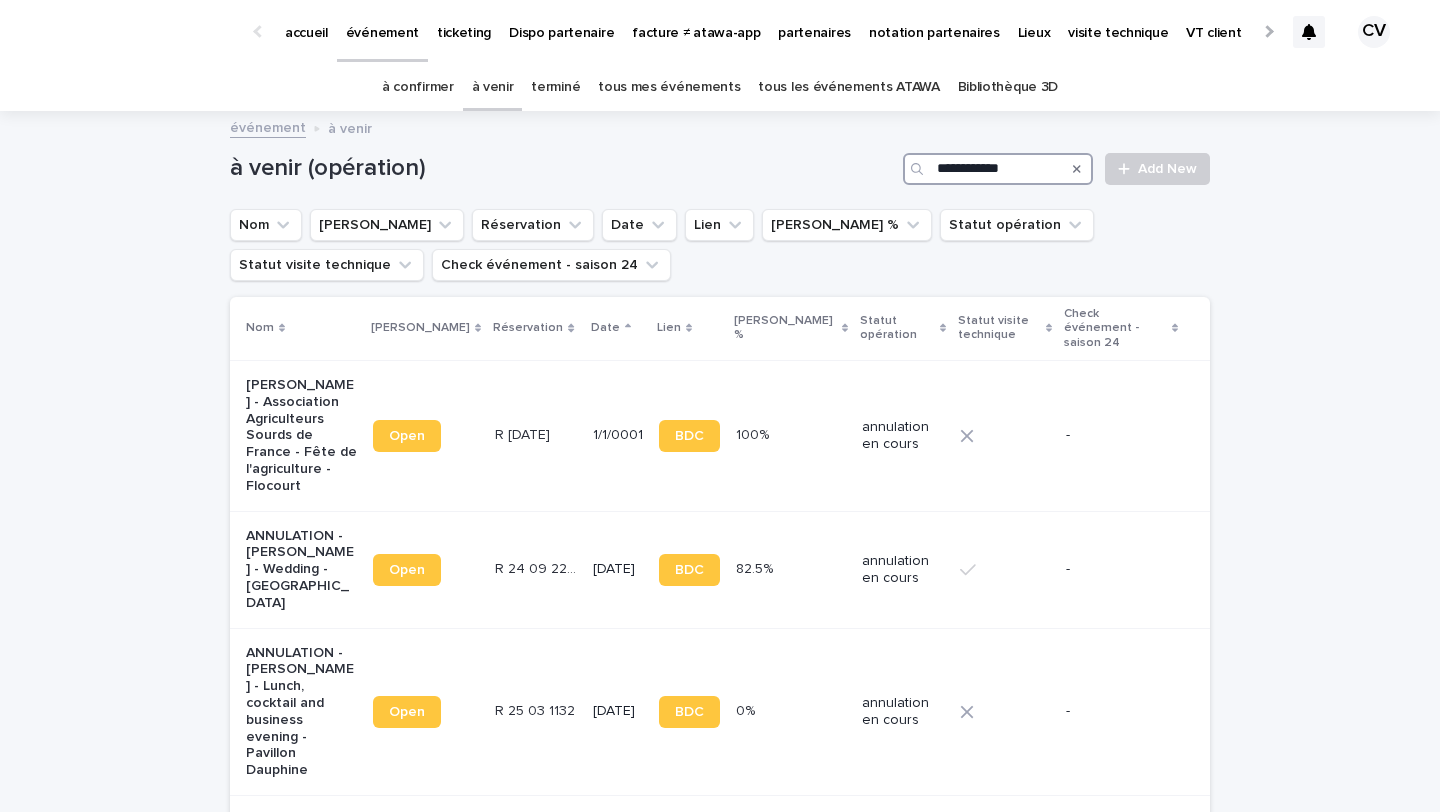type on "**********" 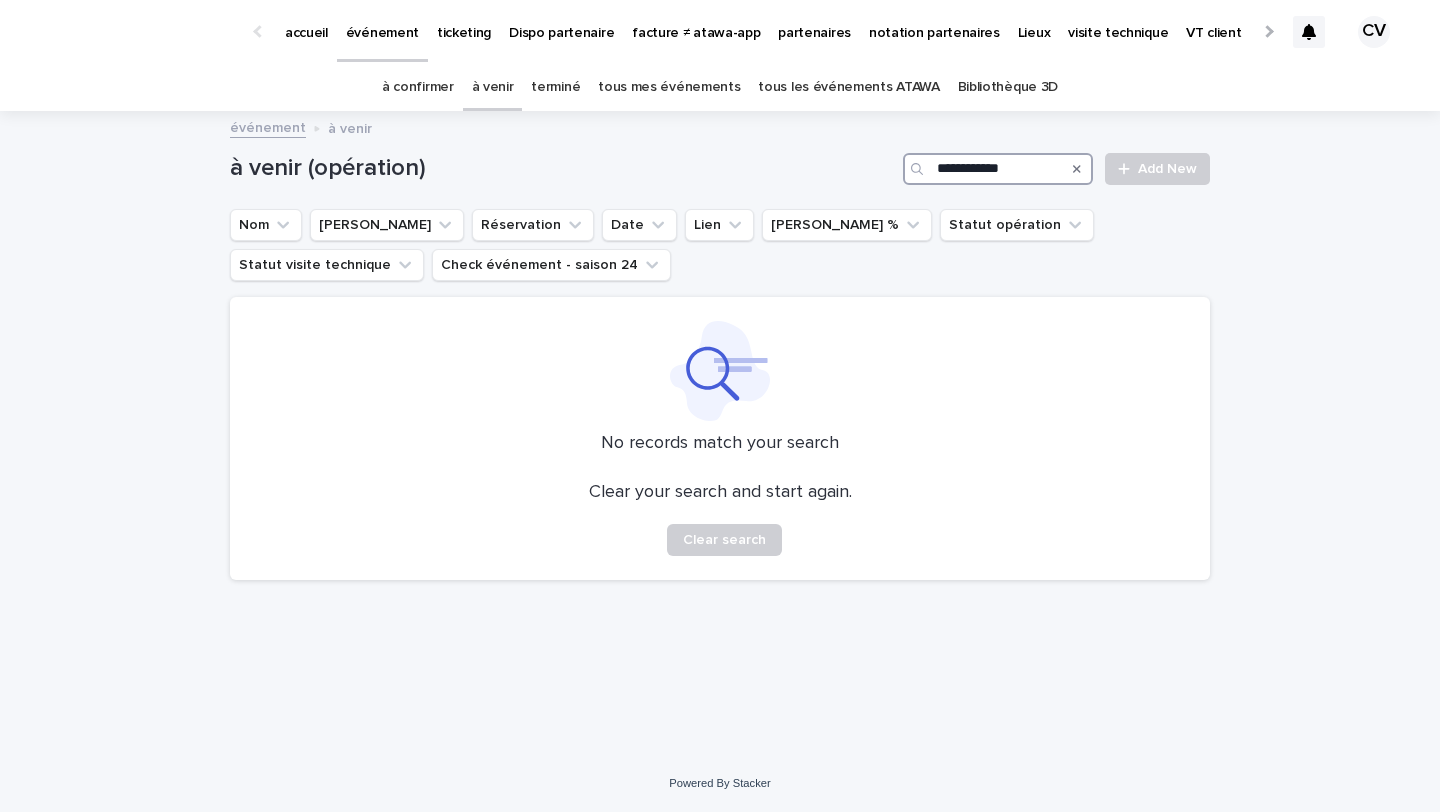 click on "**********" at bounding box center [998, 169] 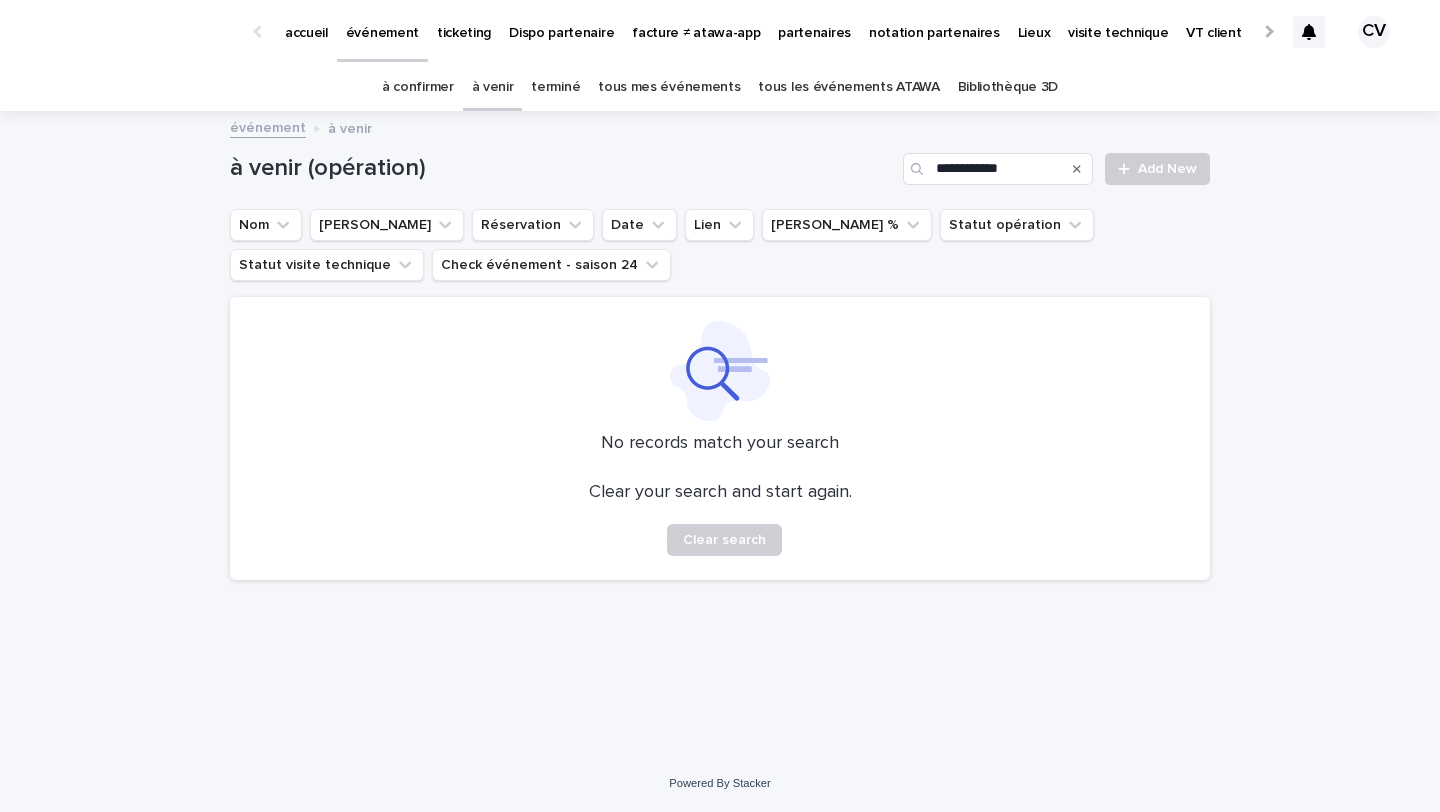 click on "terminé" at bounding box center (555, 87) 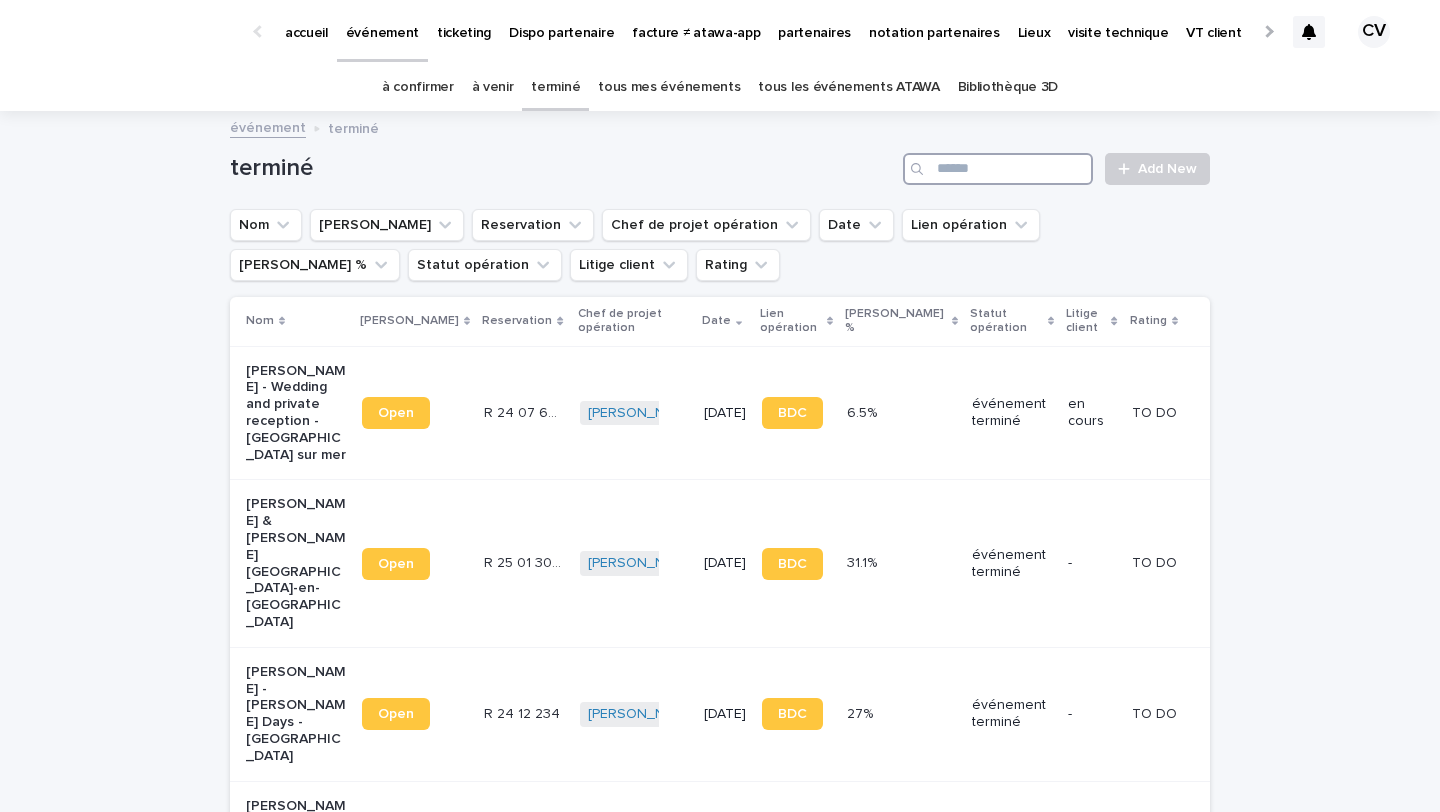click at bounding box center (998, 169) 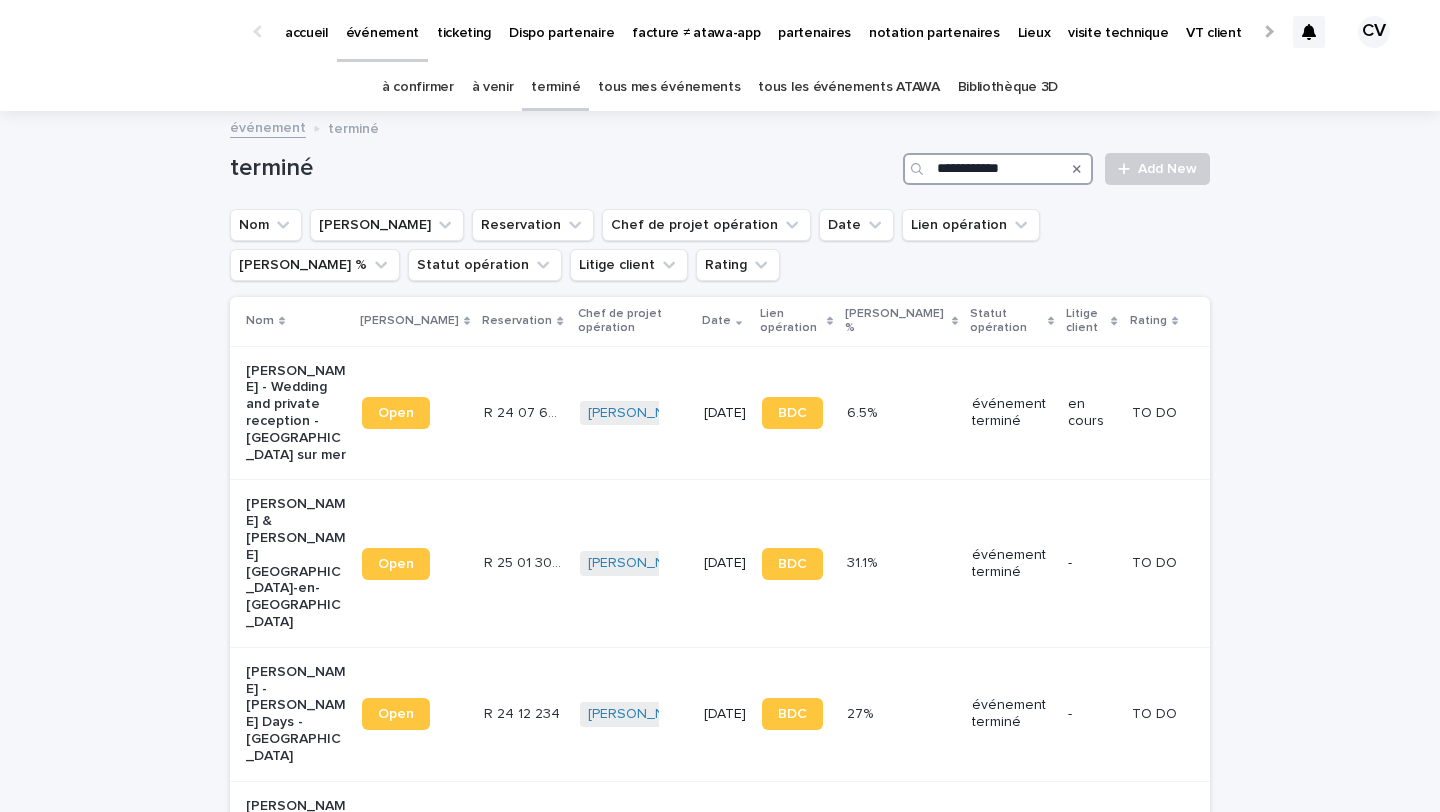 type on "**********" 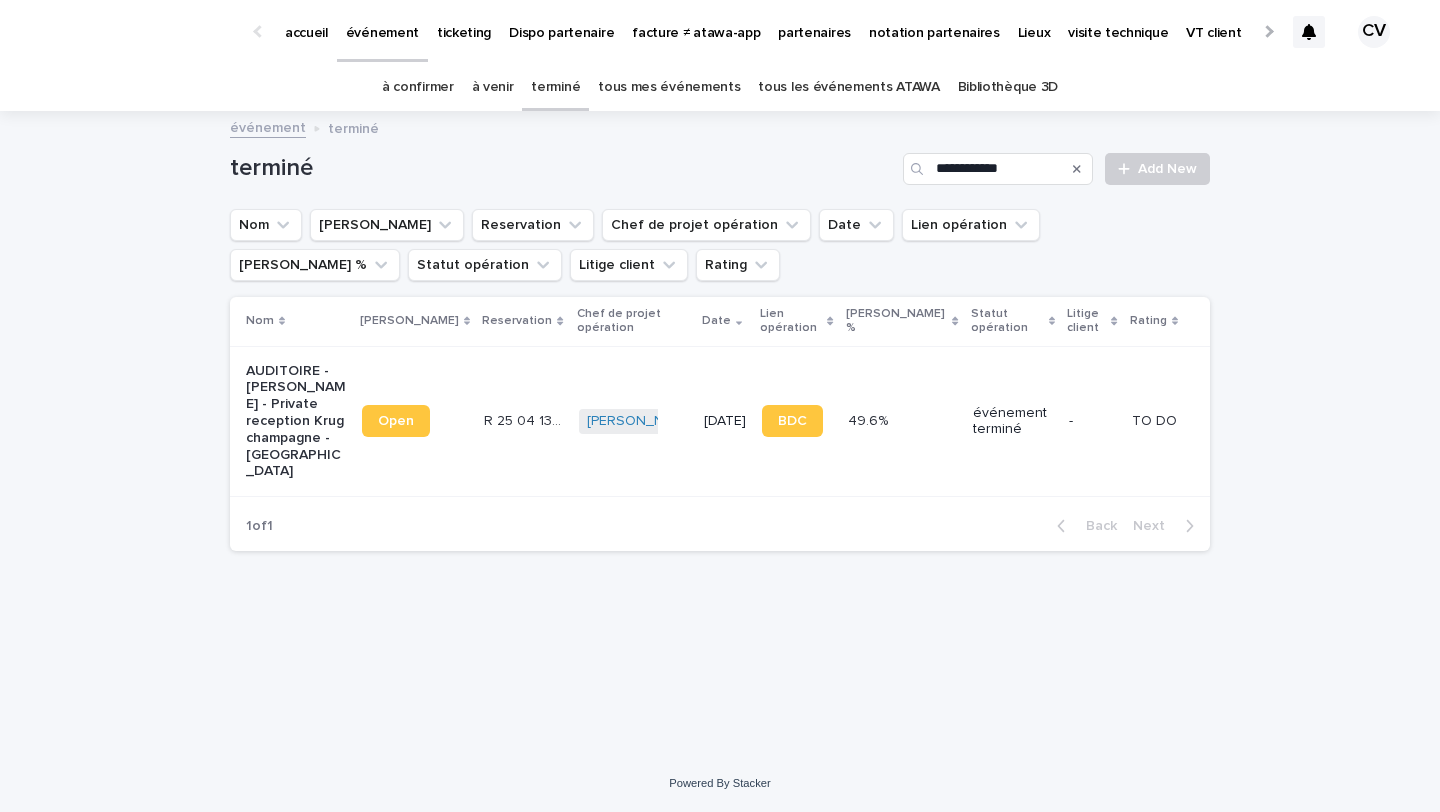 click on "AUDITOIRE - [PERSON_NAME] - Private reception Krug champagne -  [GEOGRAPHIC_DATA]" at bounding box center [296, 422] 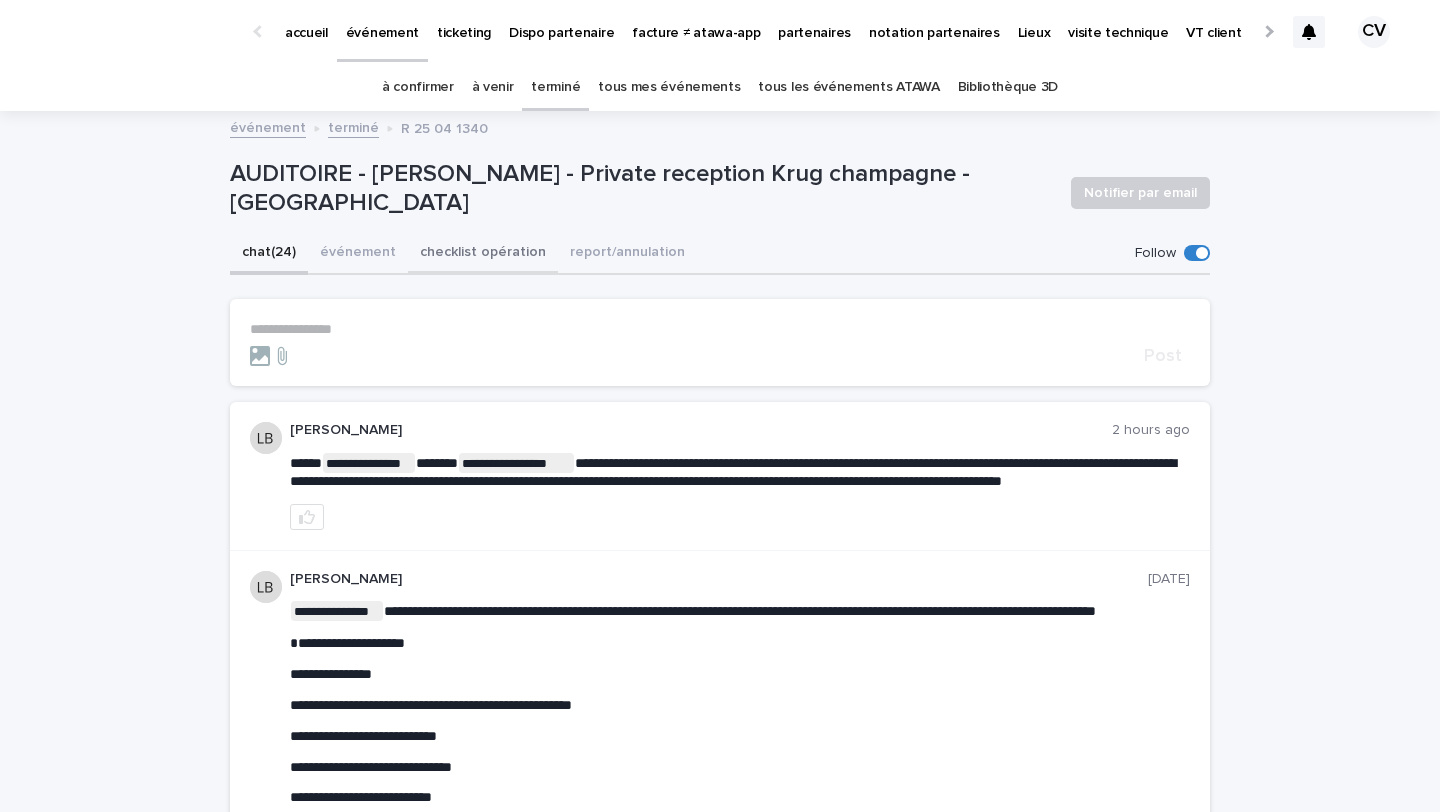 click on "checklist opération" at bounding box center (483, 254) 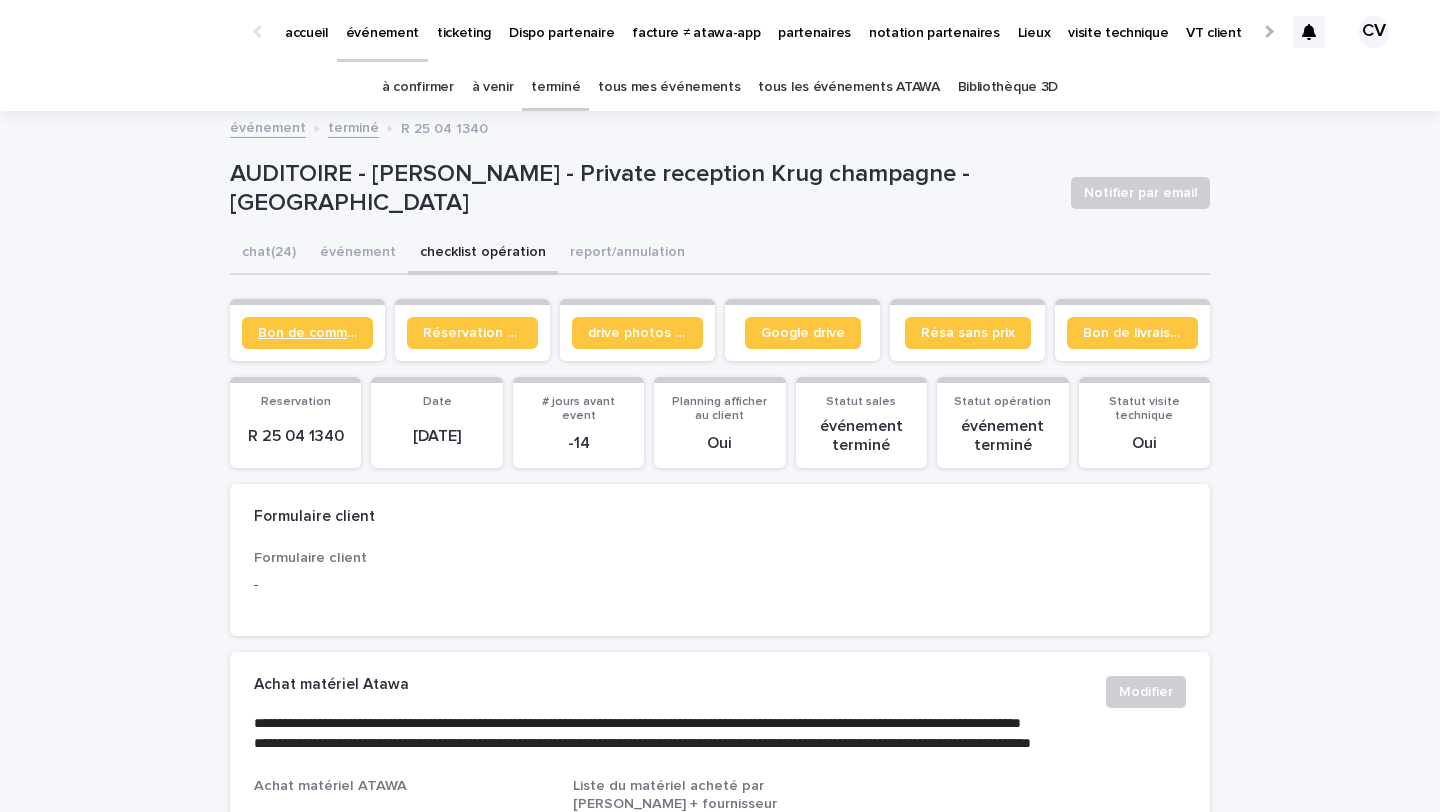 click on "Bon de commande" at bounding box center (307, 333) 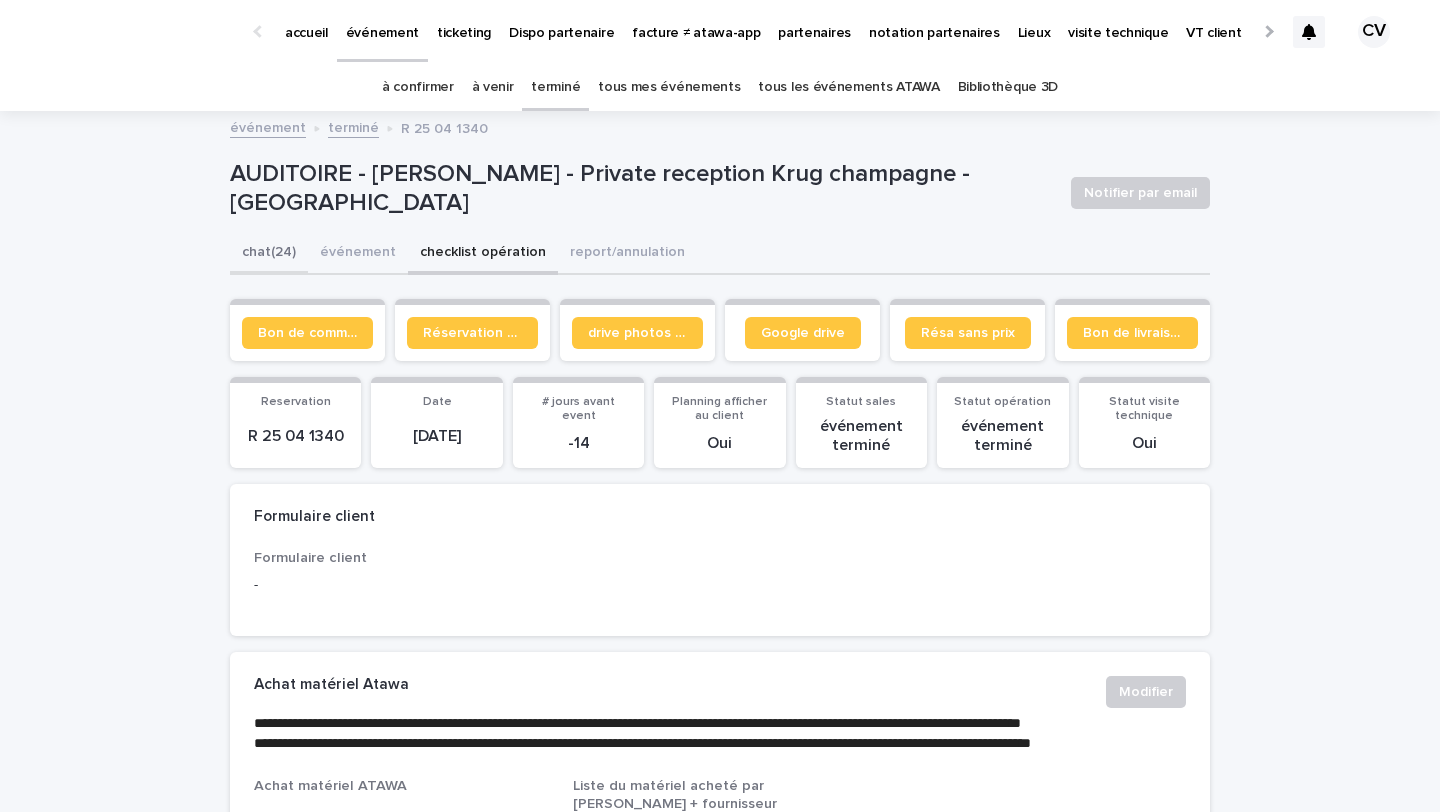 click on "chat  (24)" at bounding box center [269, 254] 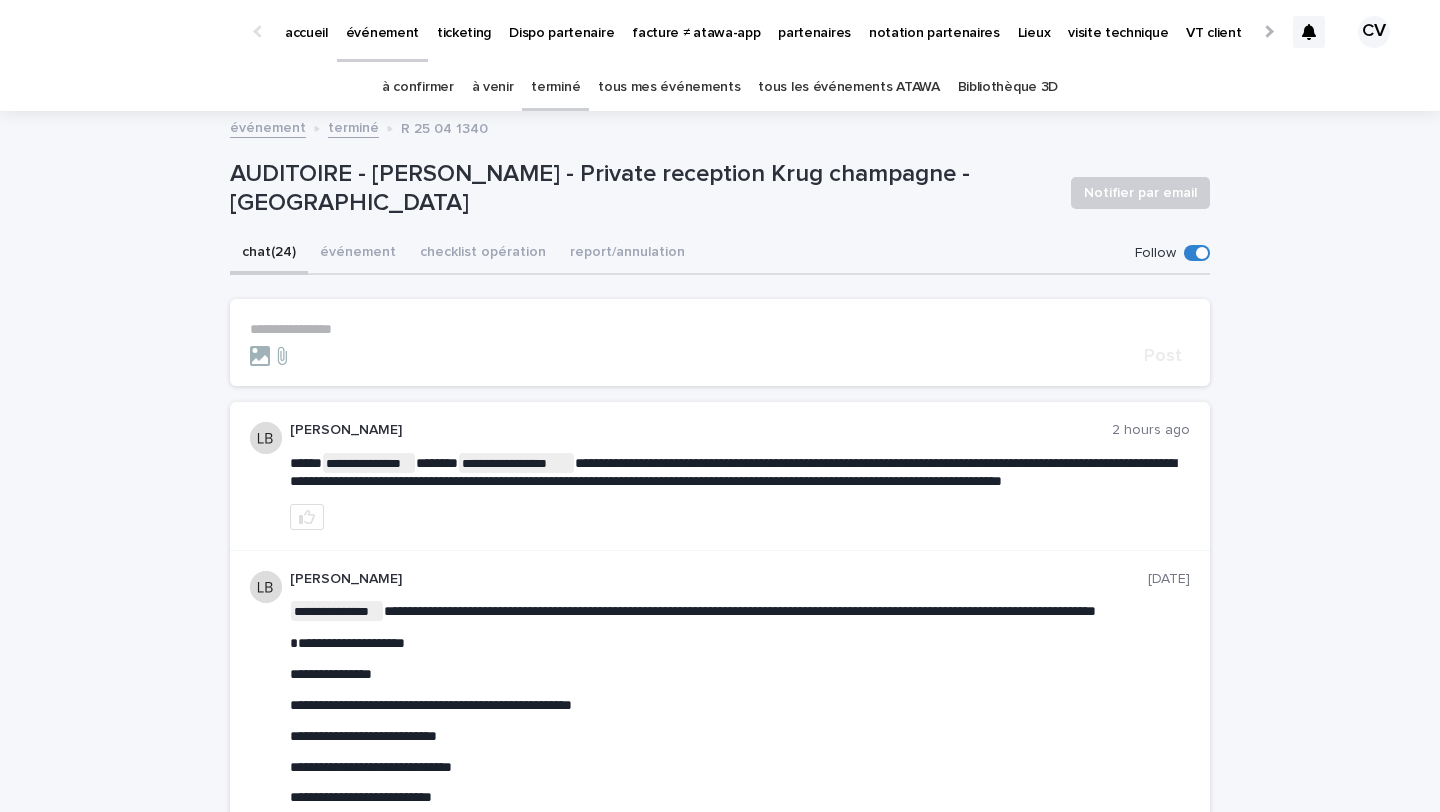 type 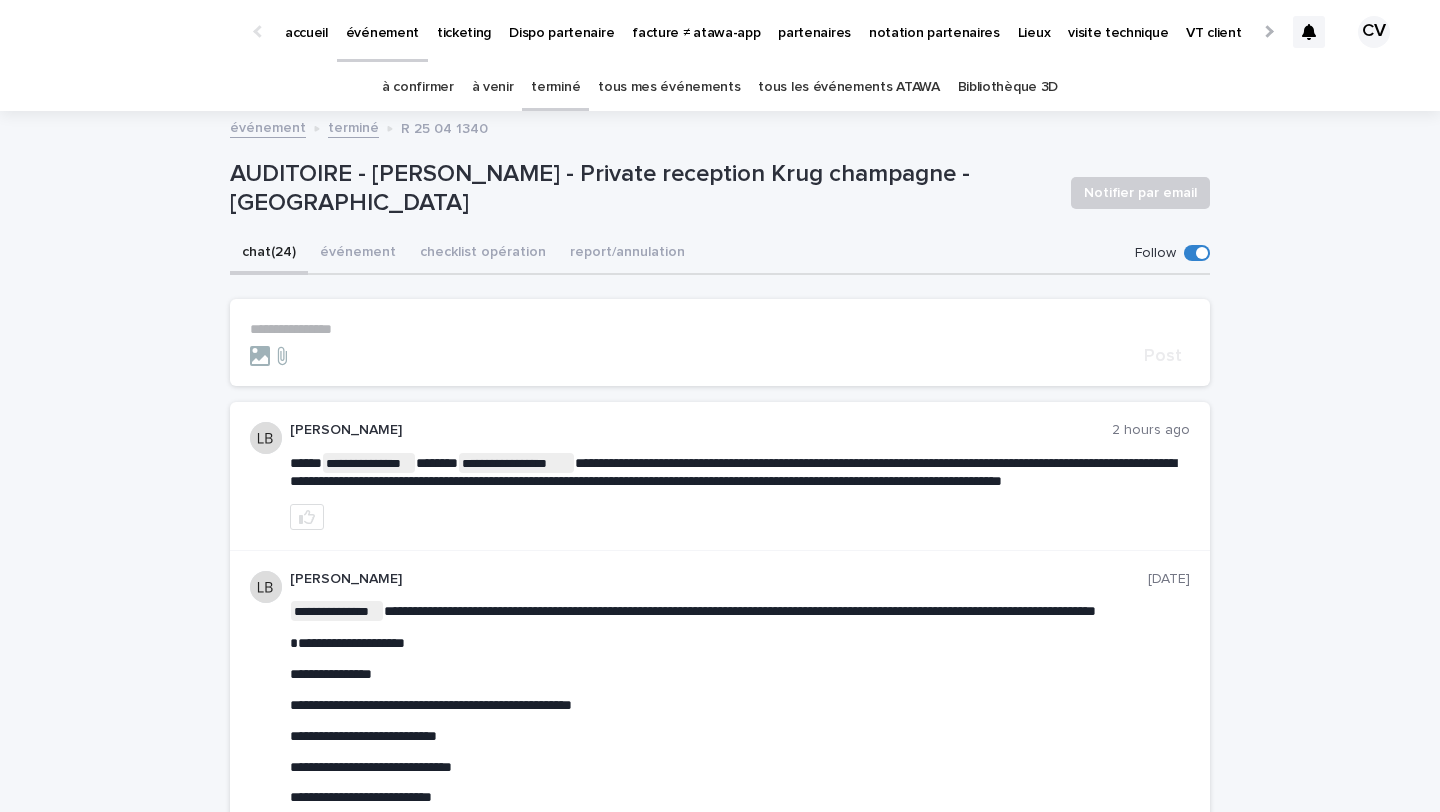 click on "**********" at bounding box center (720, 329) 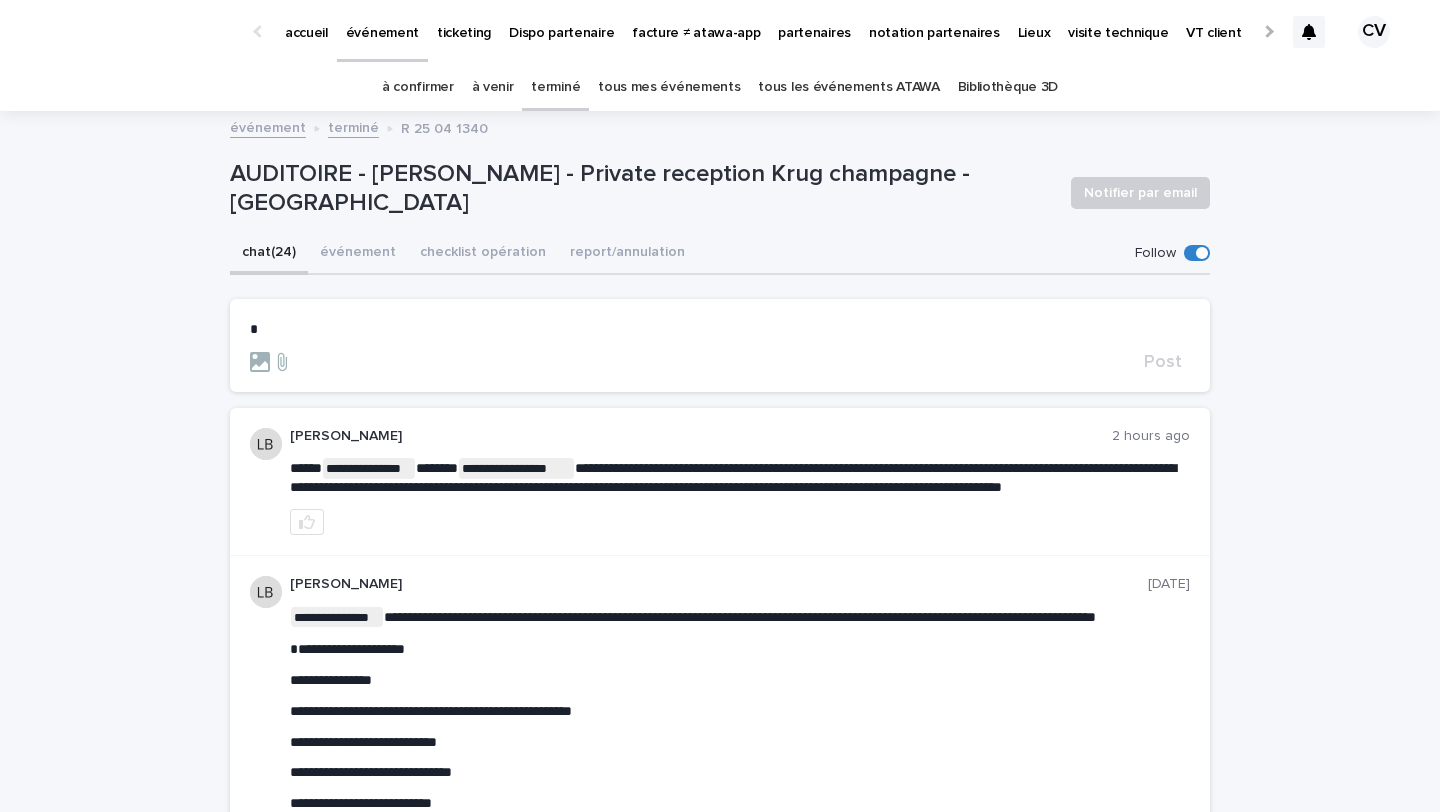 type 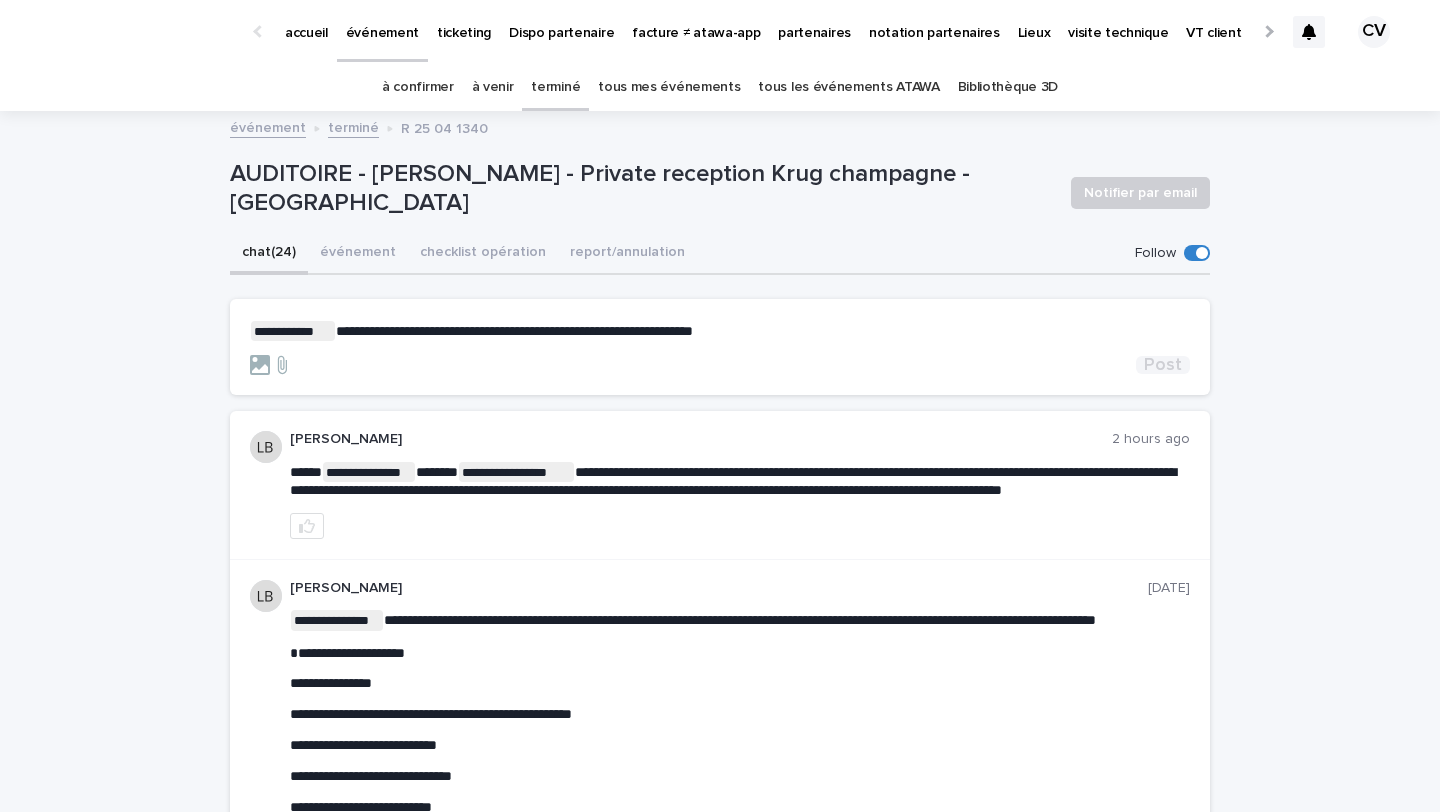 click on "Post" at bounding box center (1163, 365) 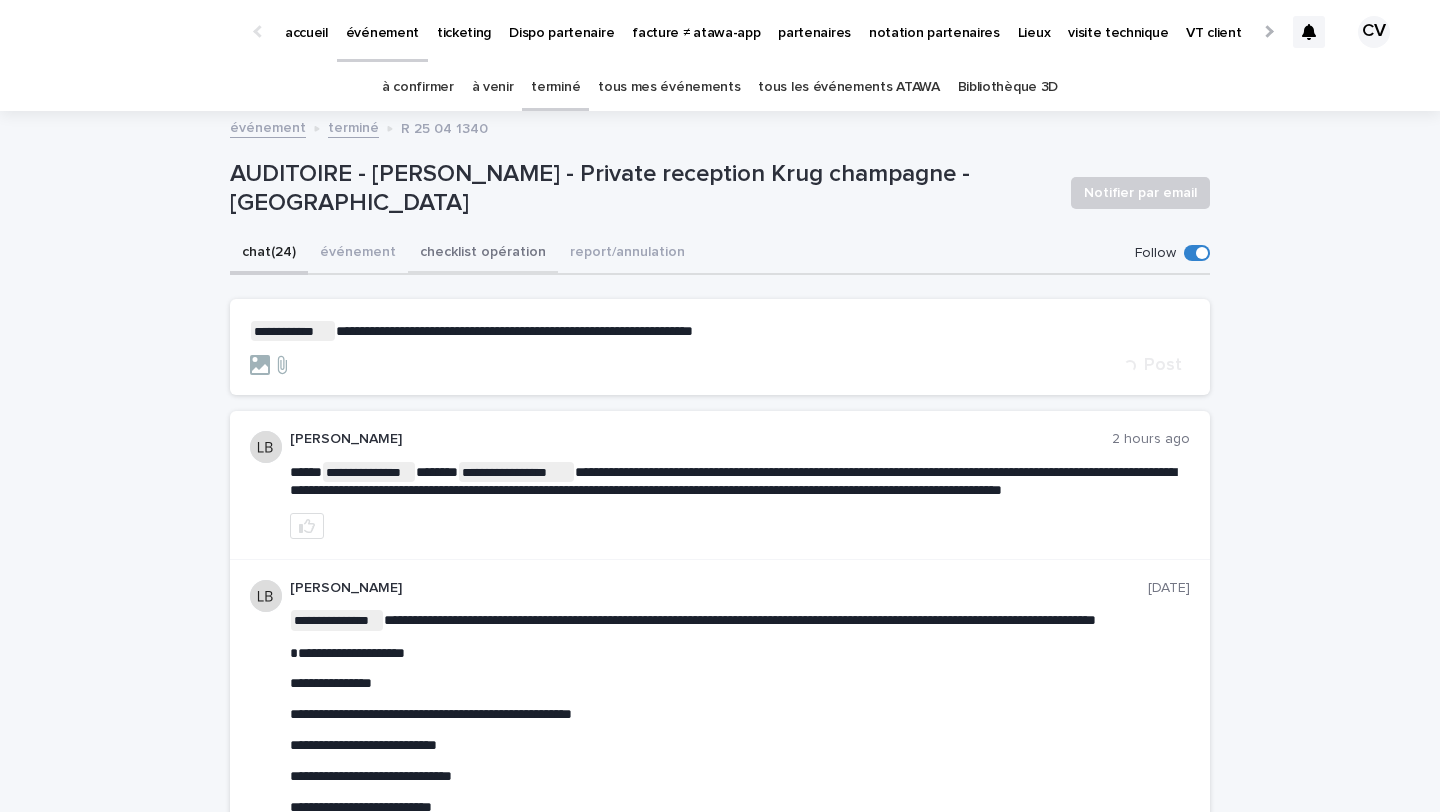click on "checklist opération" at bounding box center (483, 254) 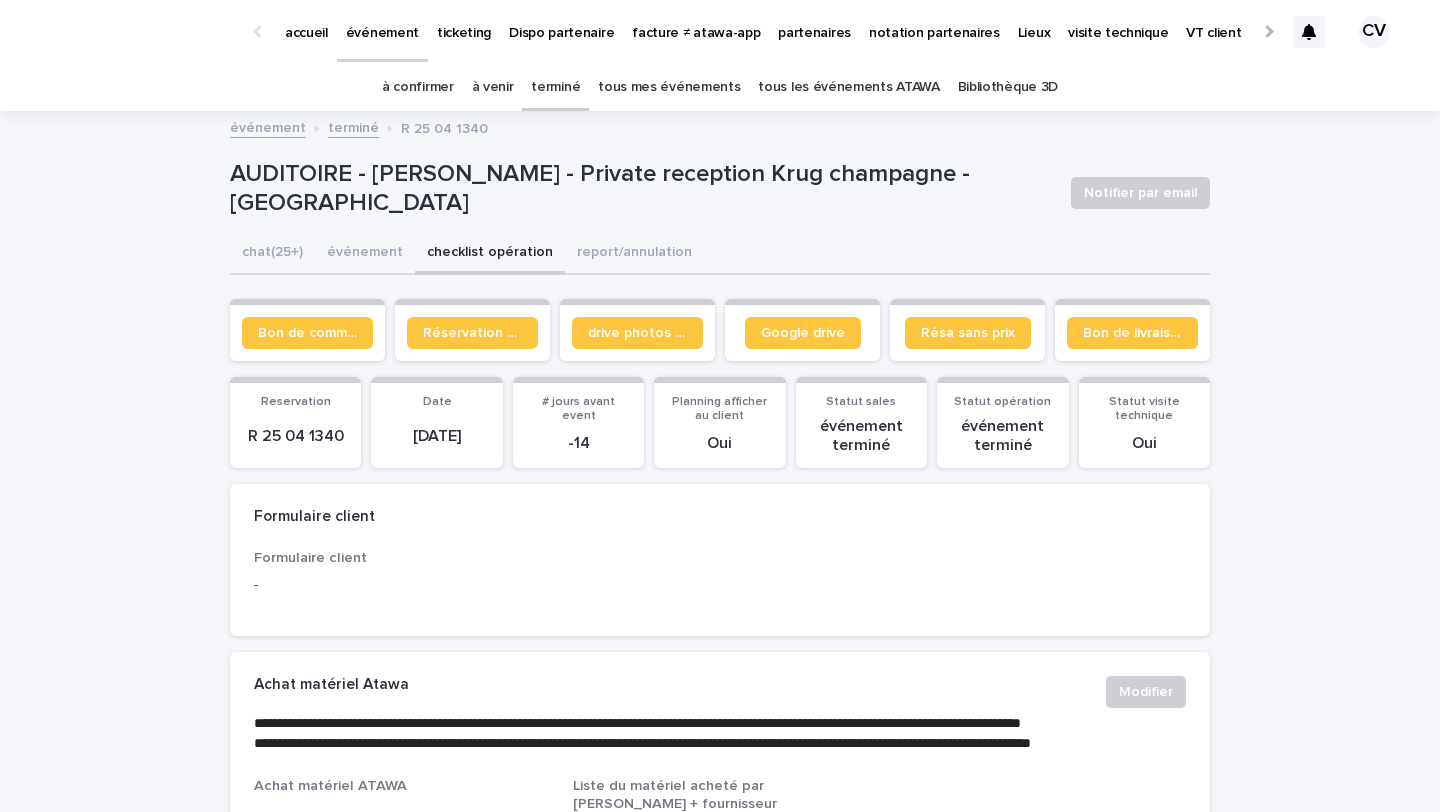 click on "Google drive" at bounding box center [802, 330] 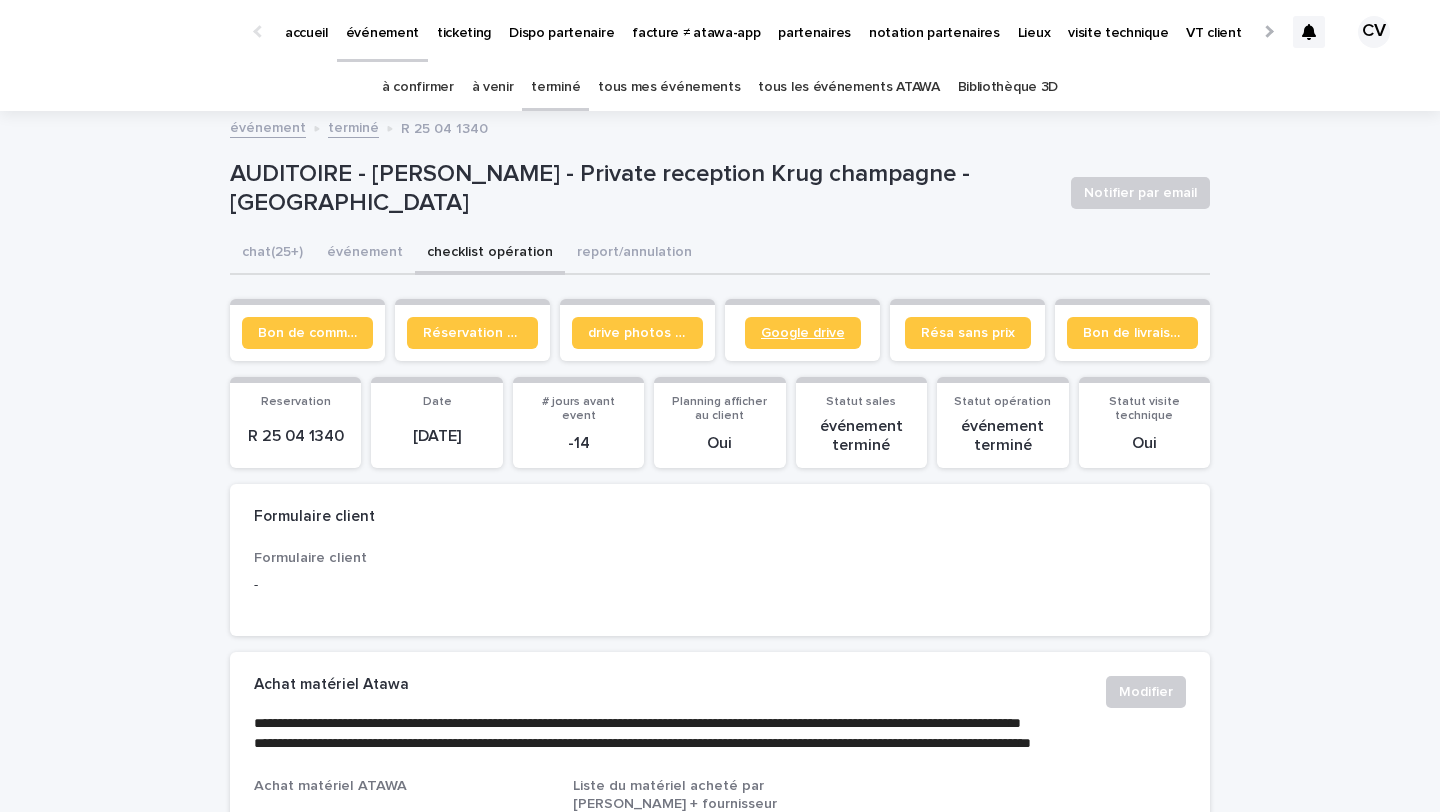 click on "Google drive" at bounding box center [803, 333] 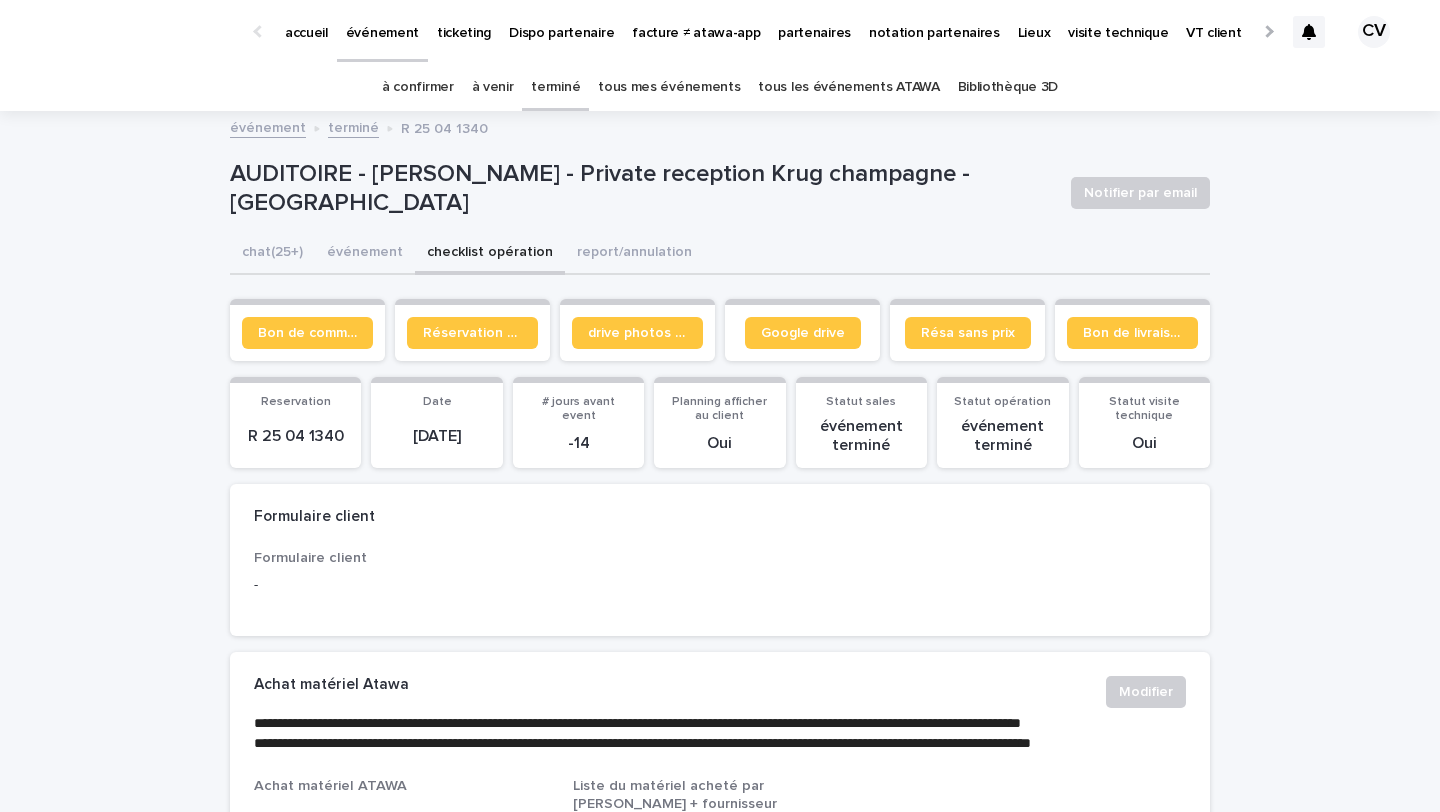 click on "terminé" at bounding box center (555, 87) 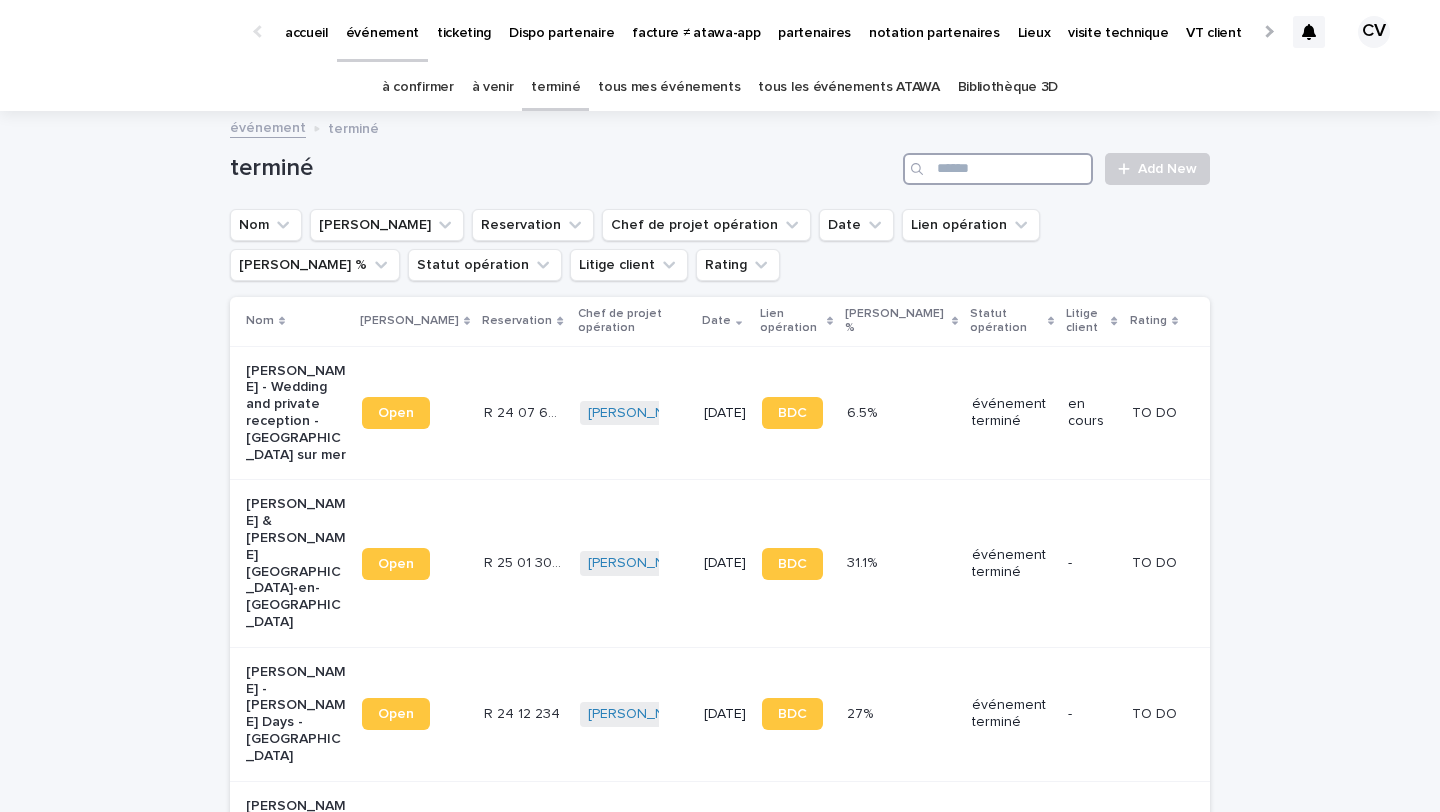 click at bounding box center (998, 169) 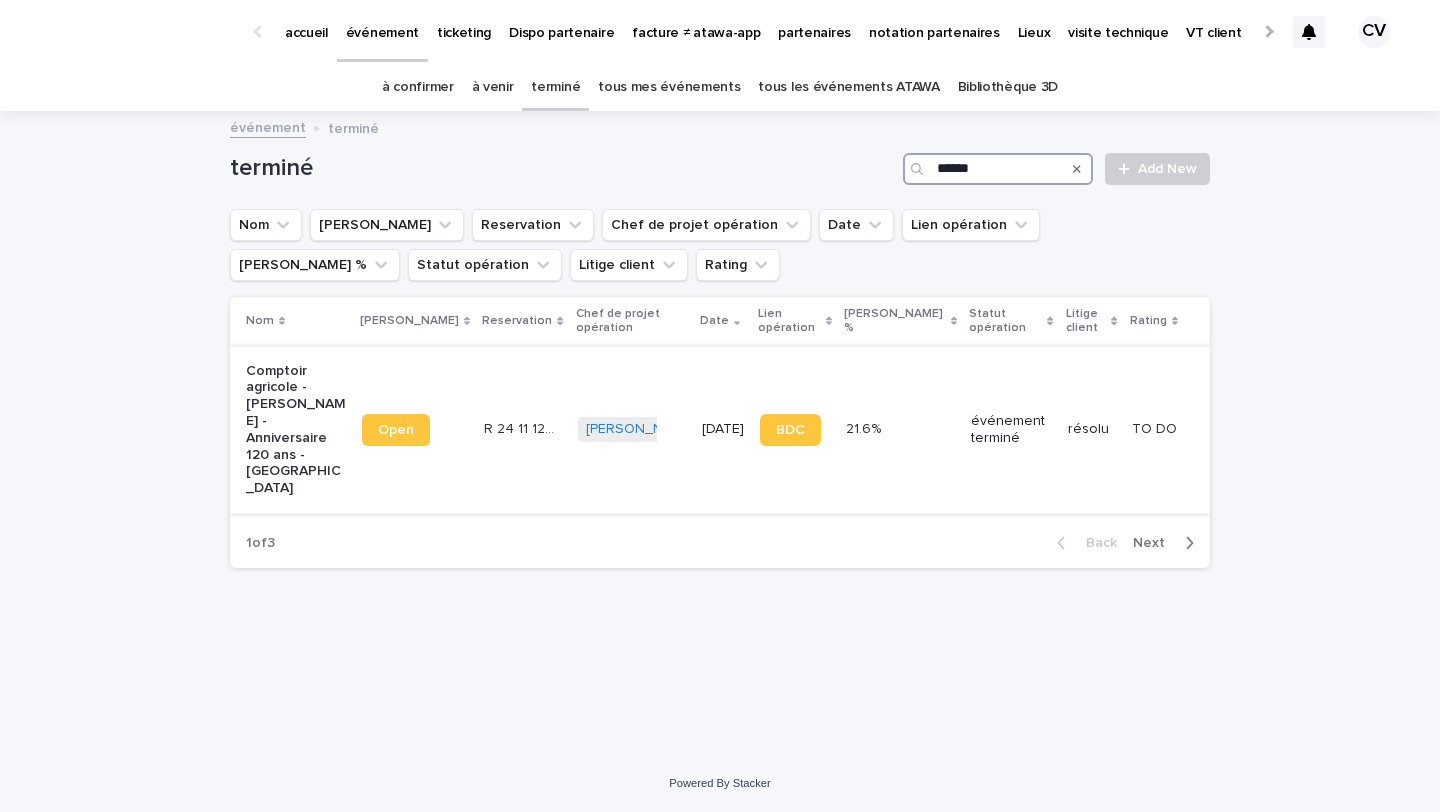 type on "******" 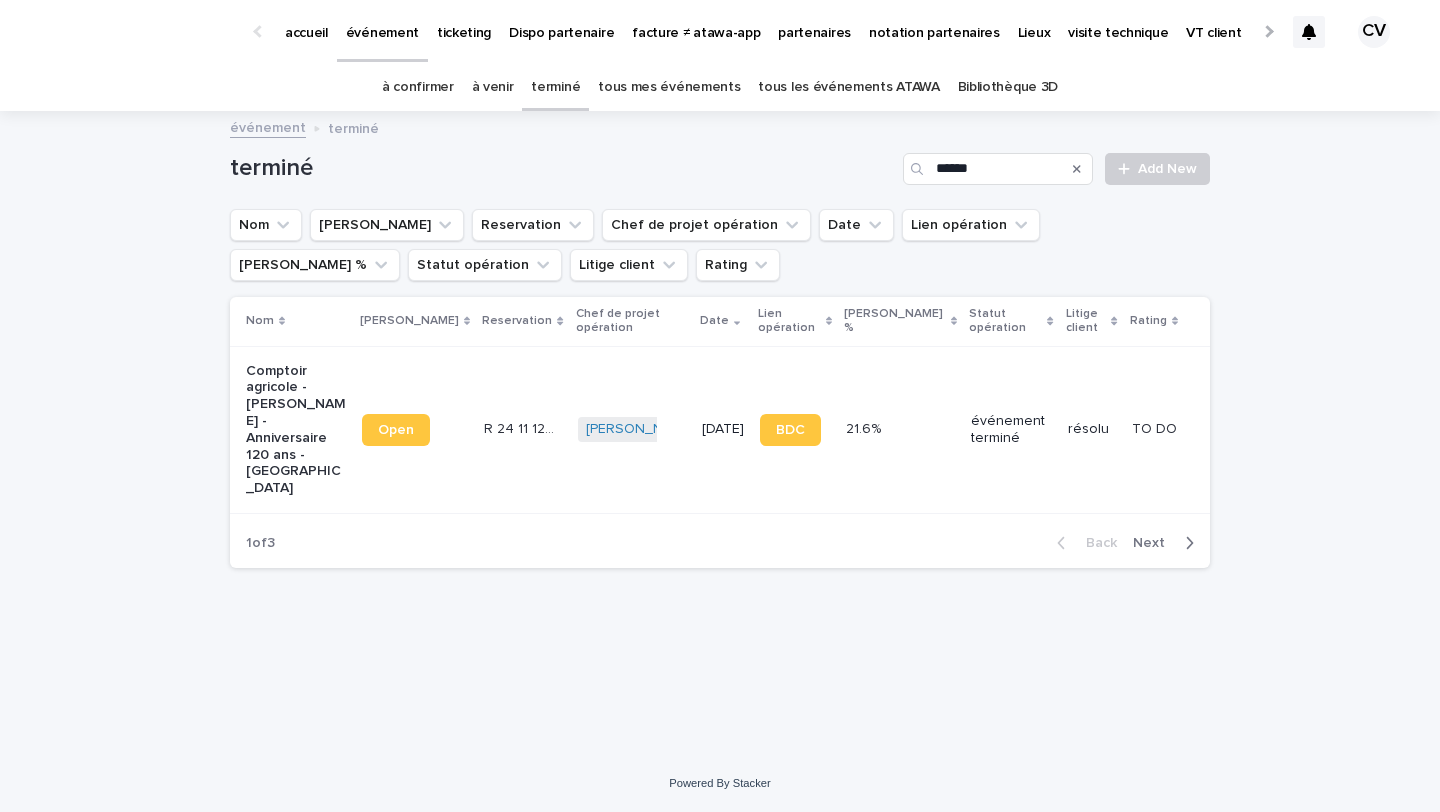 click on "Comptoir agricole - [PERSON_NAME] - Anniversaire 120 ans - [GEOGRAPHIC_DATA]" at bounding box center [296, 430] 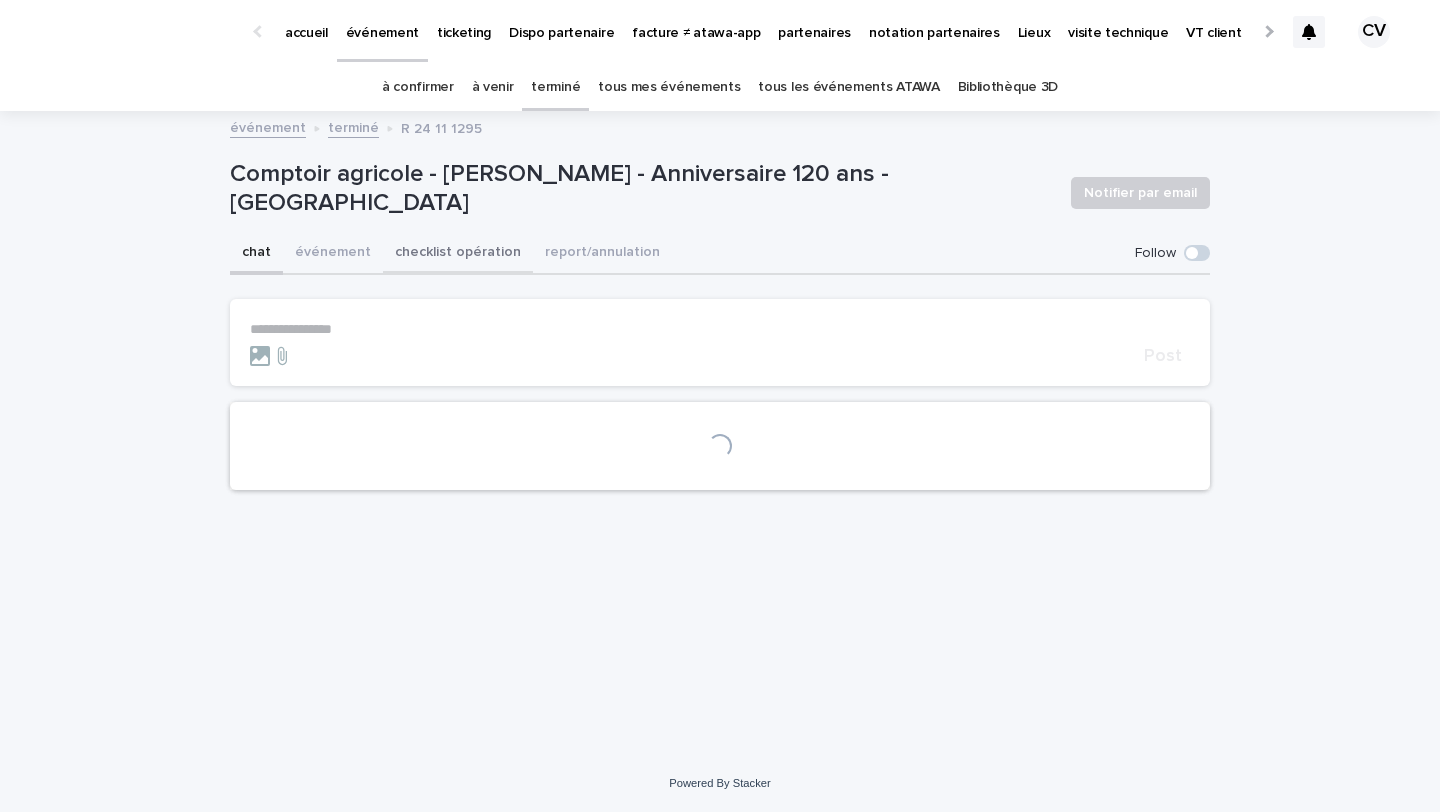 click on "checklist opération" at bounding box center (458, 254) 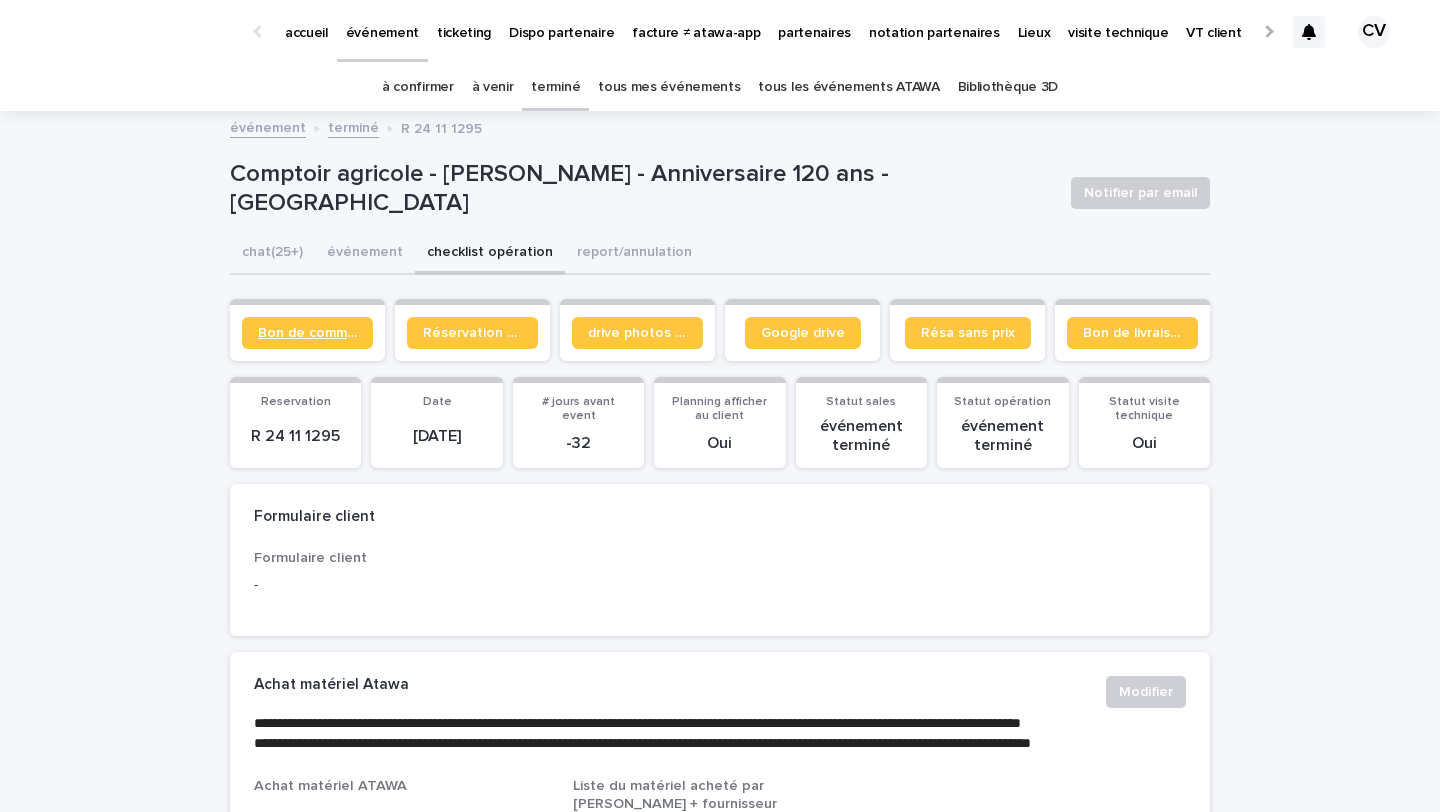 click on "Bon de commande" at bounding box center (307, 333) 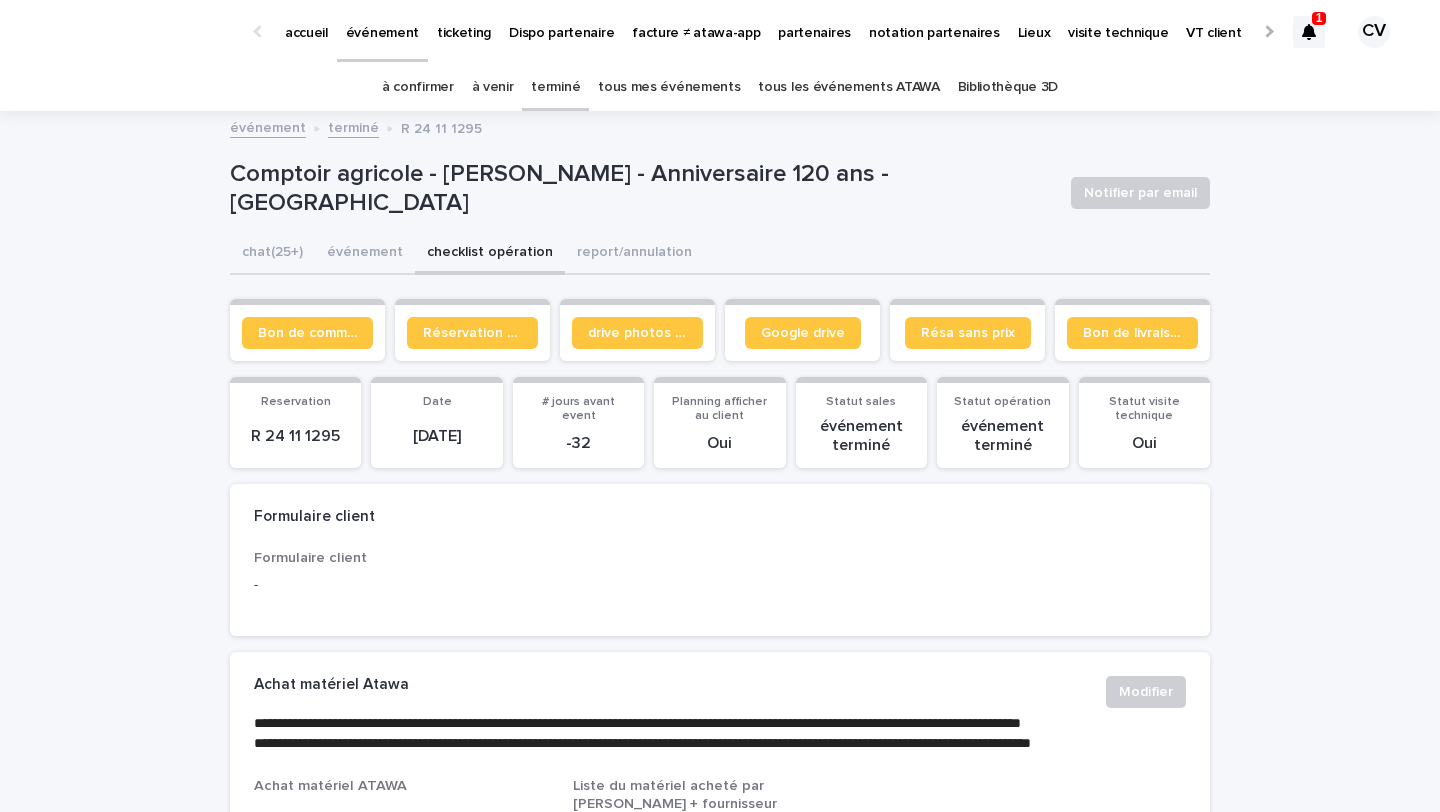 click on "à venir" at bounding box center [493, 87] 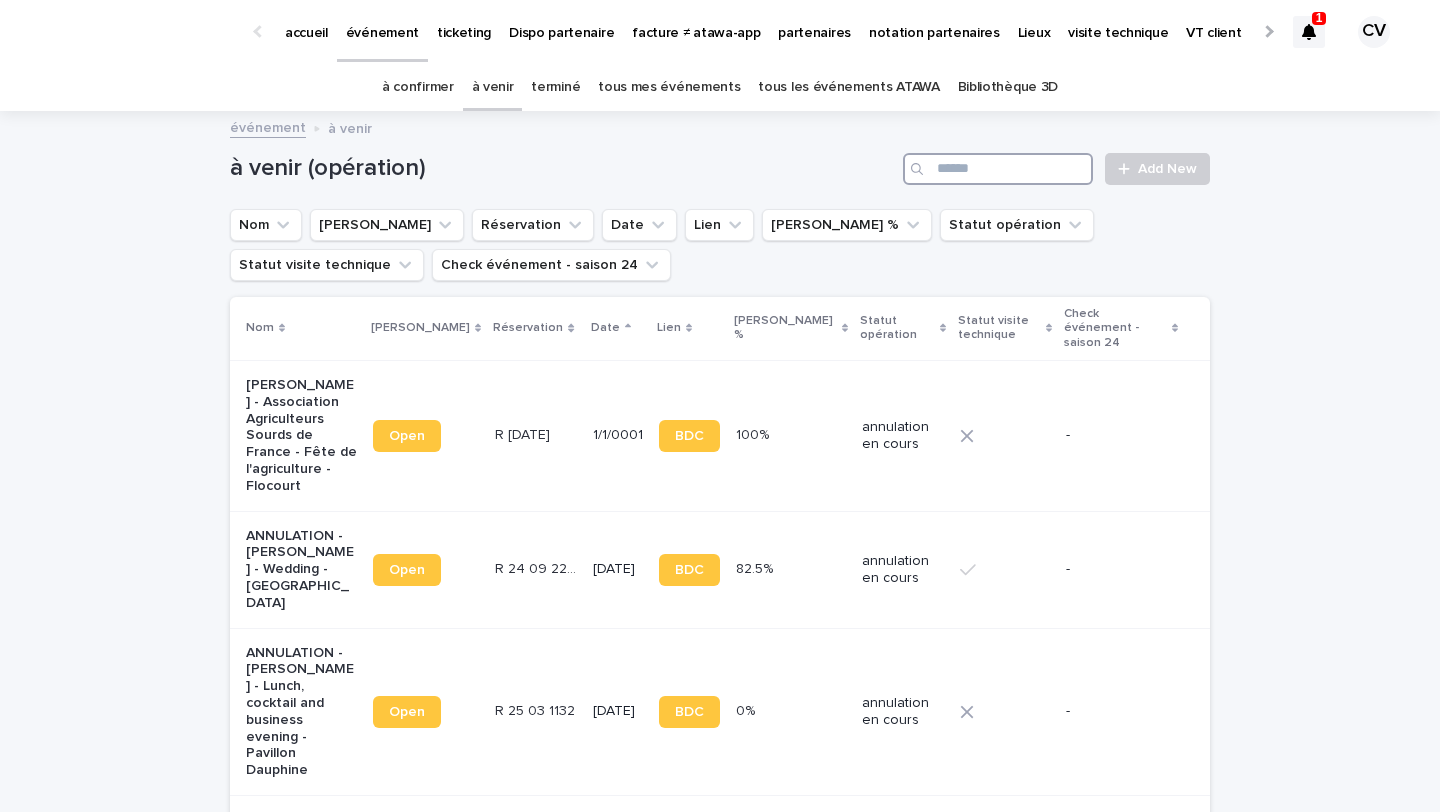 click at bounding box center (998, 169) 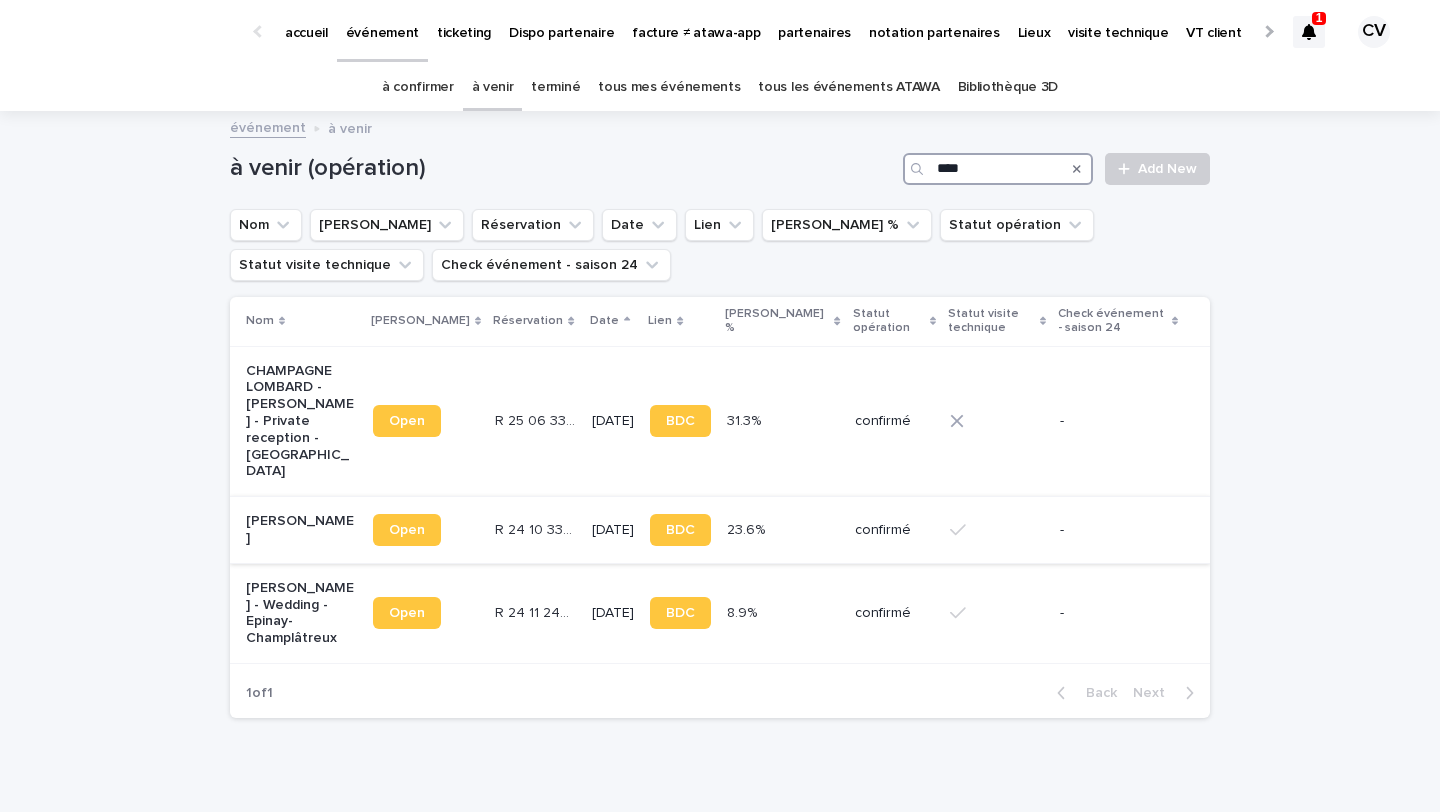 type on "****" 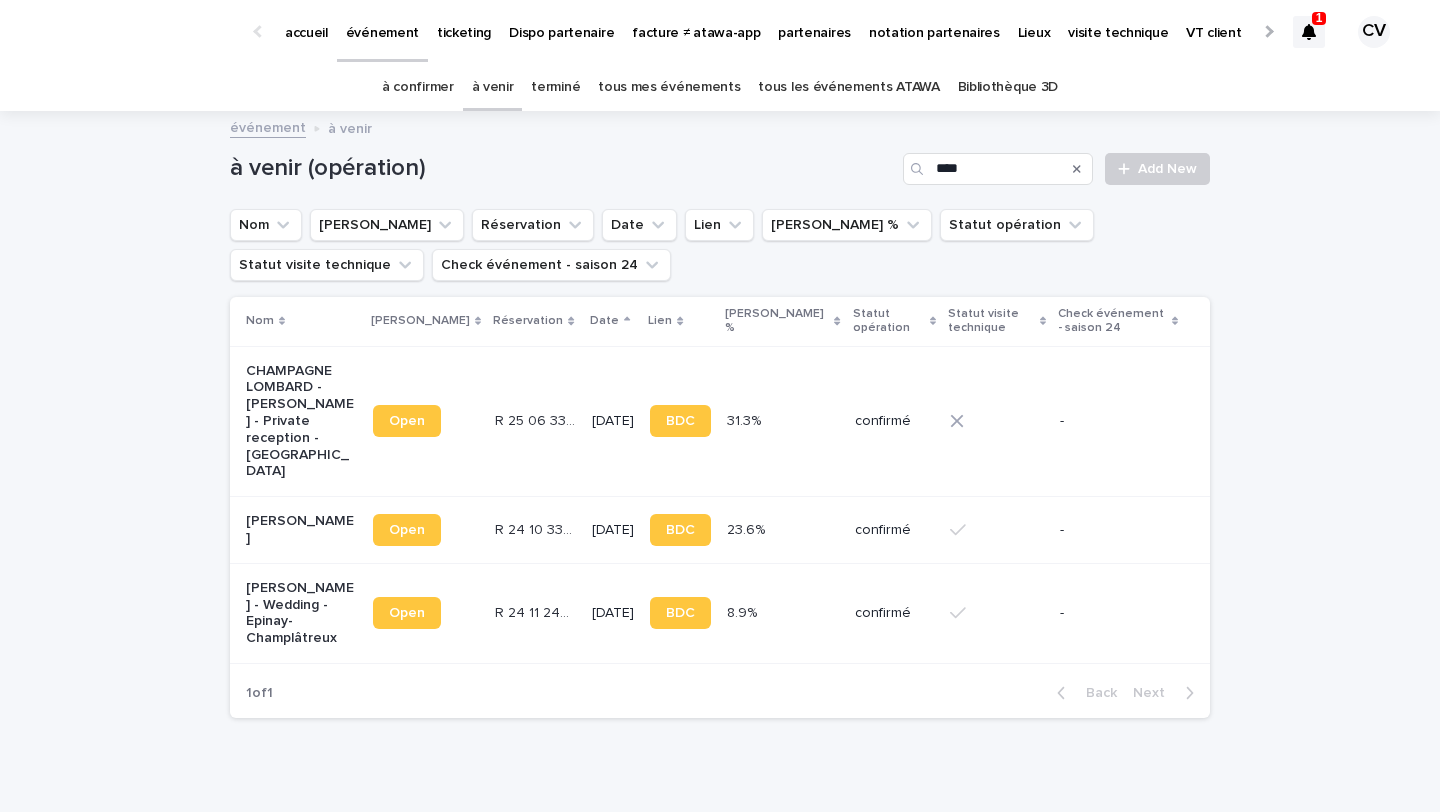 click on "[PERSON_NAME]" at bounding box center [301, 530] 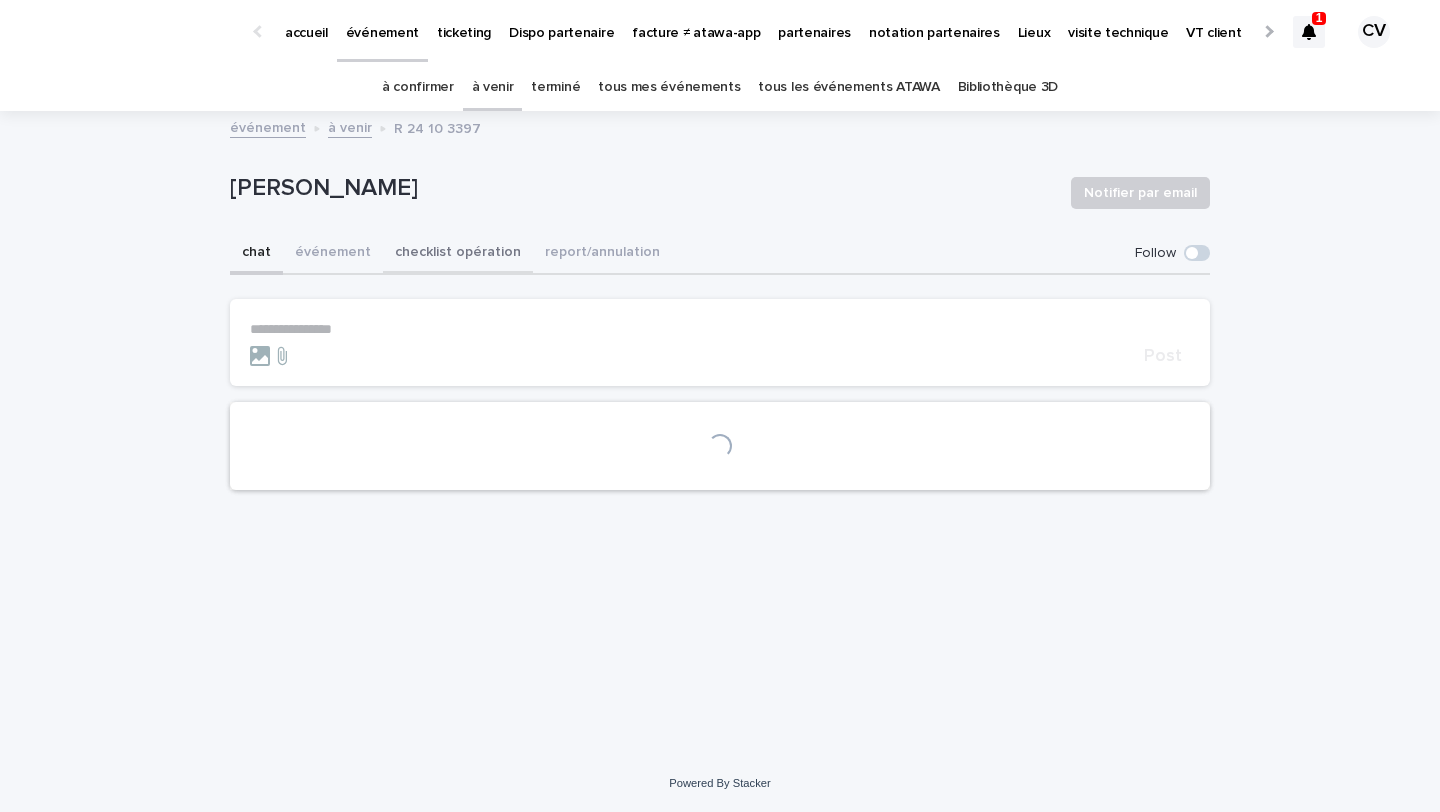 click on "checklist opération" at bounding box center [458, 254] 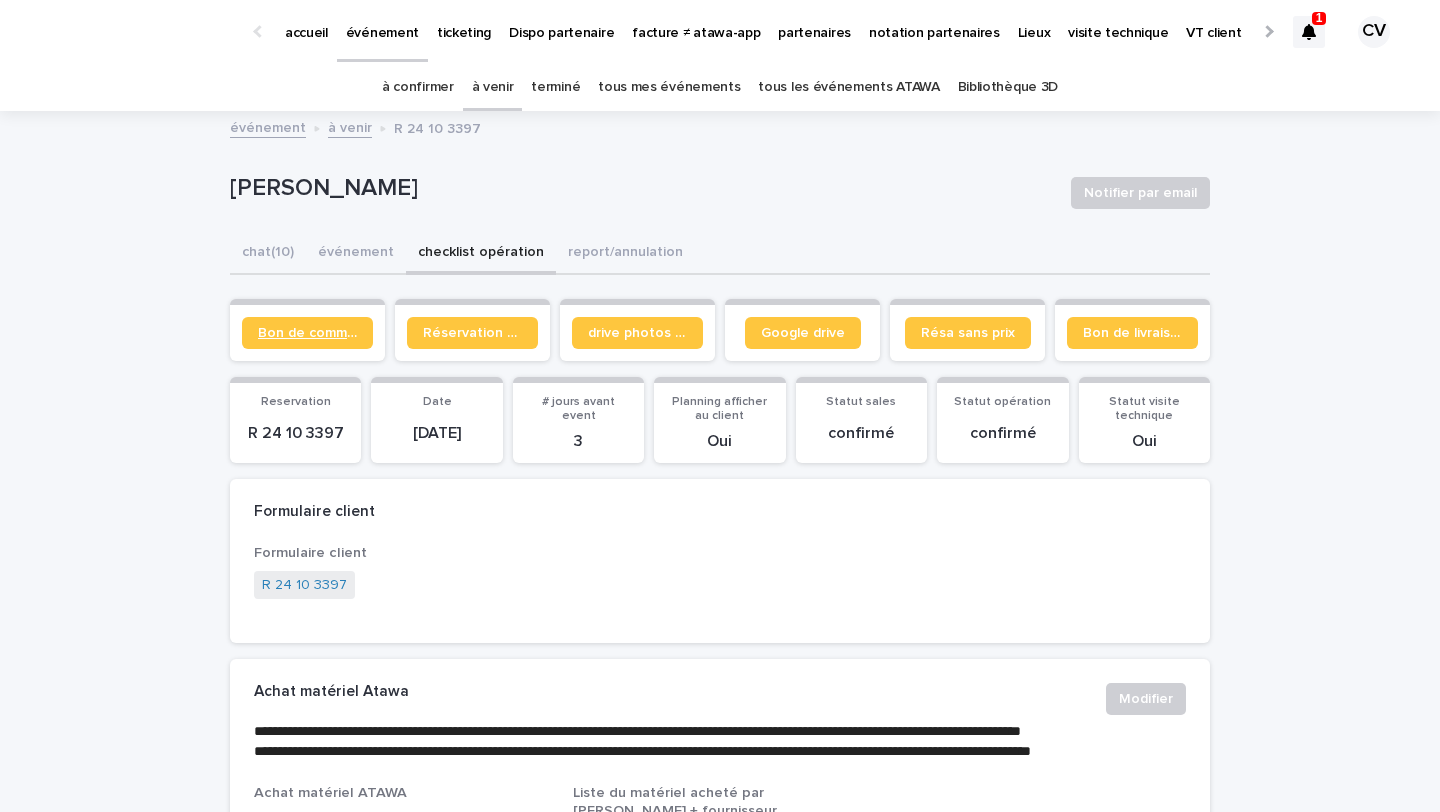 click on "Bon de commande" at bounding box center [307, 333] 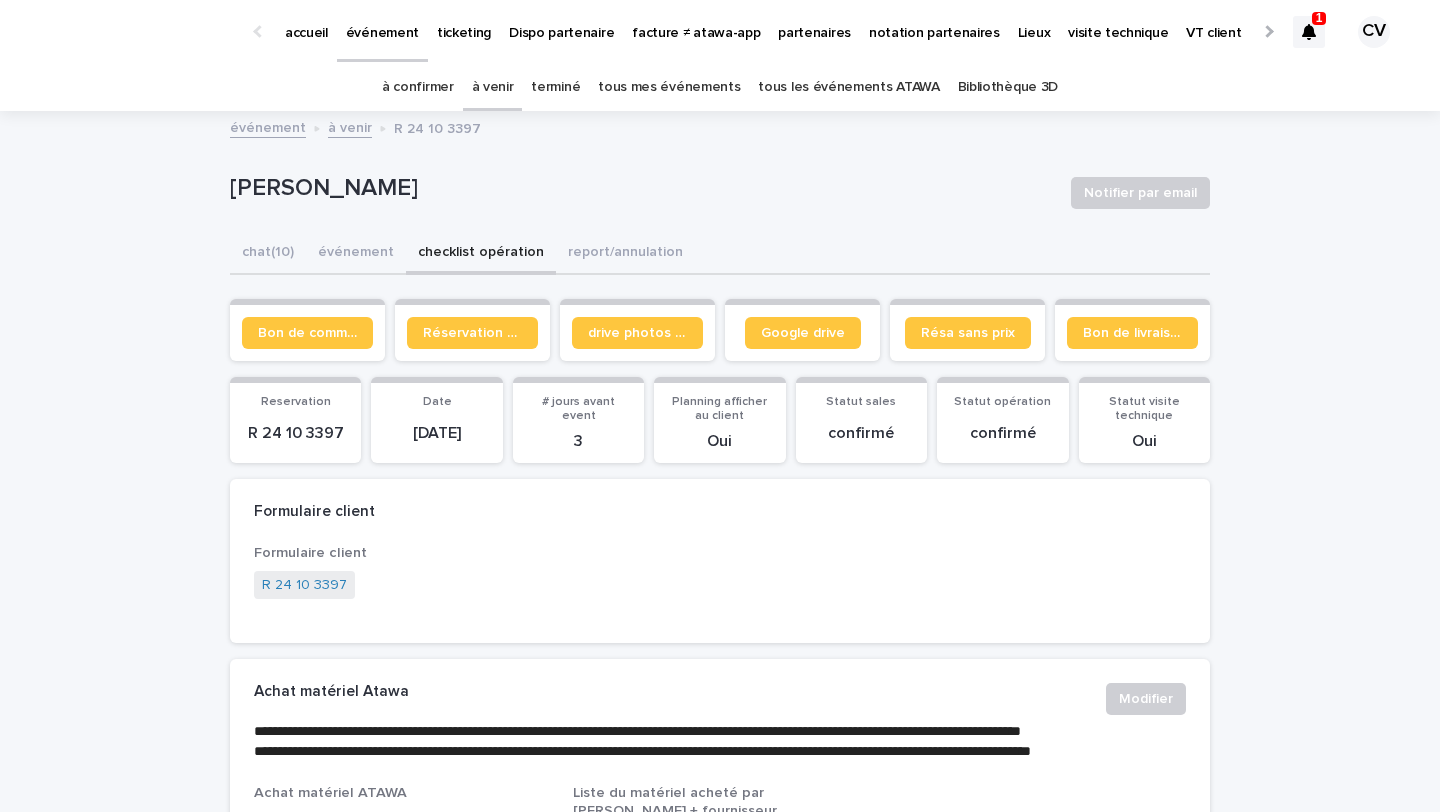 click on "tous mes événements" at bounding box center [669, 87] 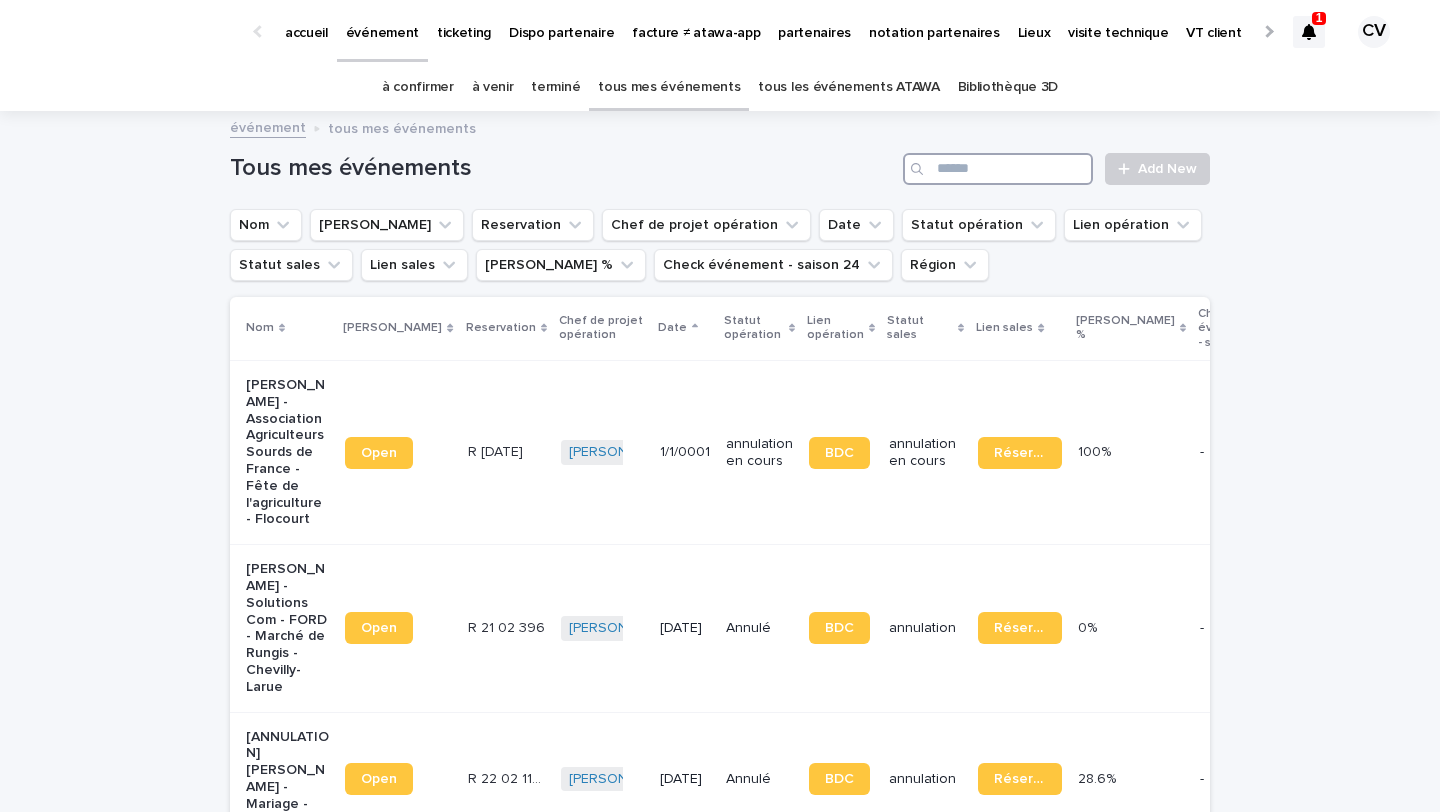 click at bounding box center [998, 169] 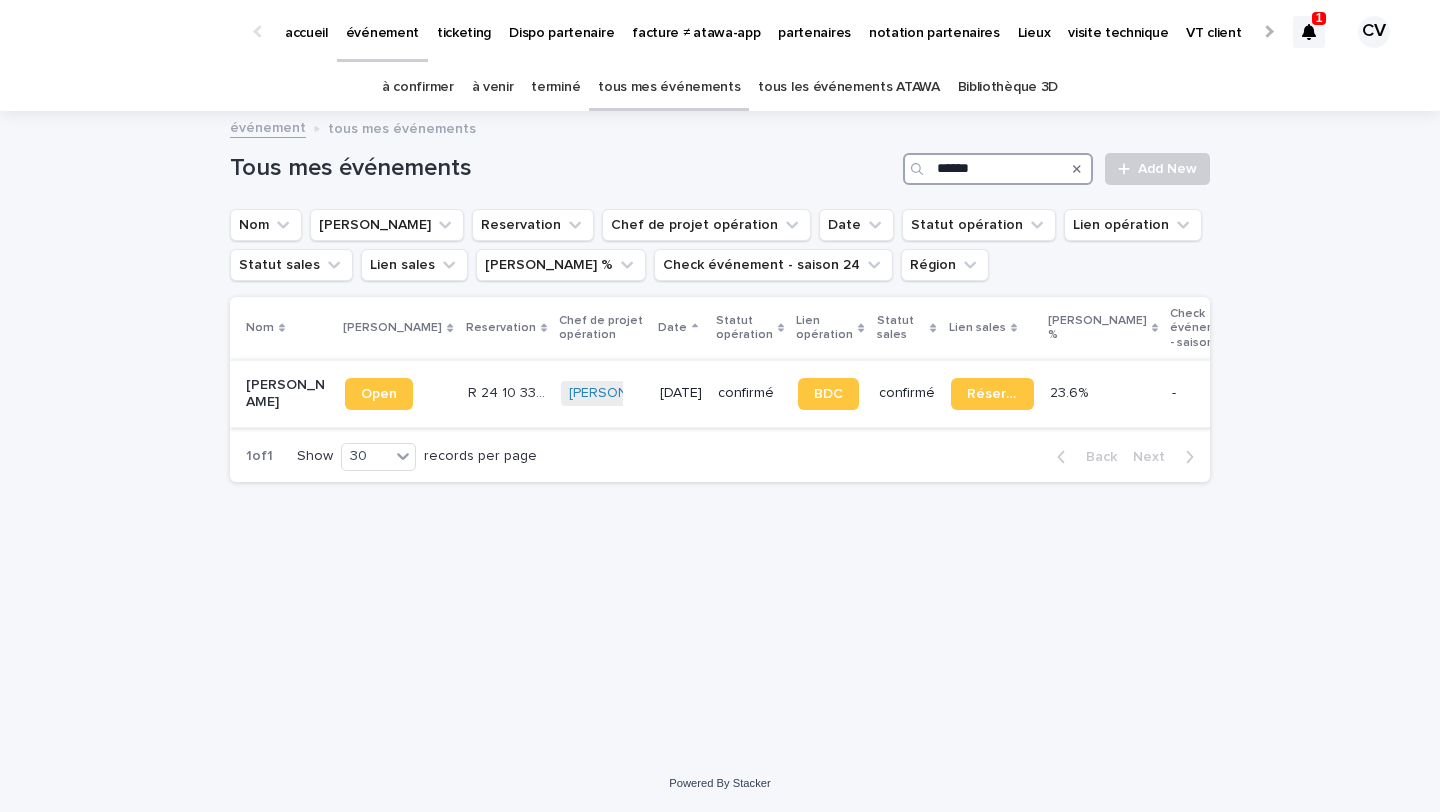 type on "******" 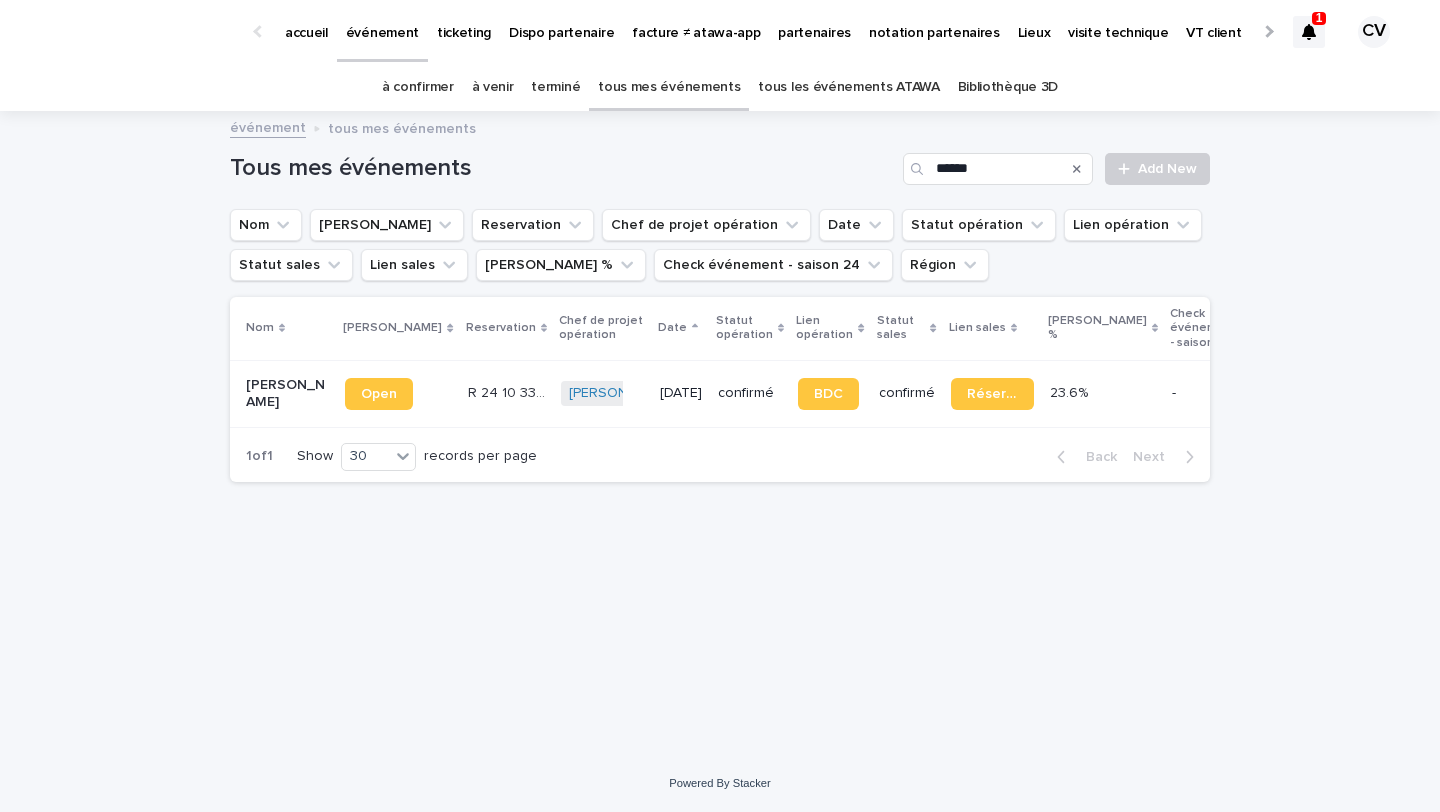 click on "[PERSON_NAME]" at bounding box center [287, 394] 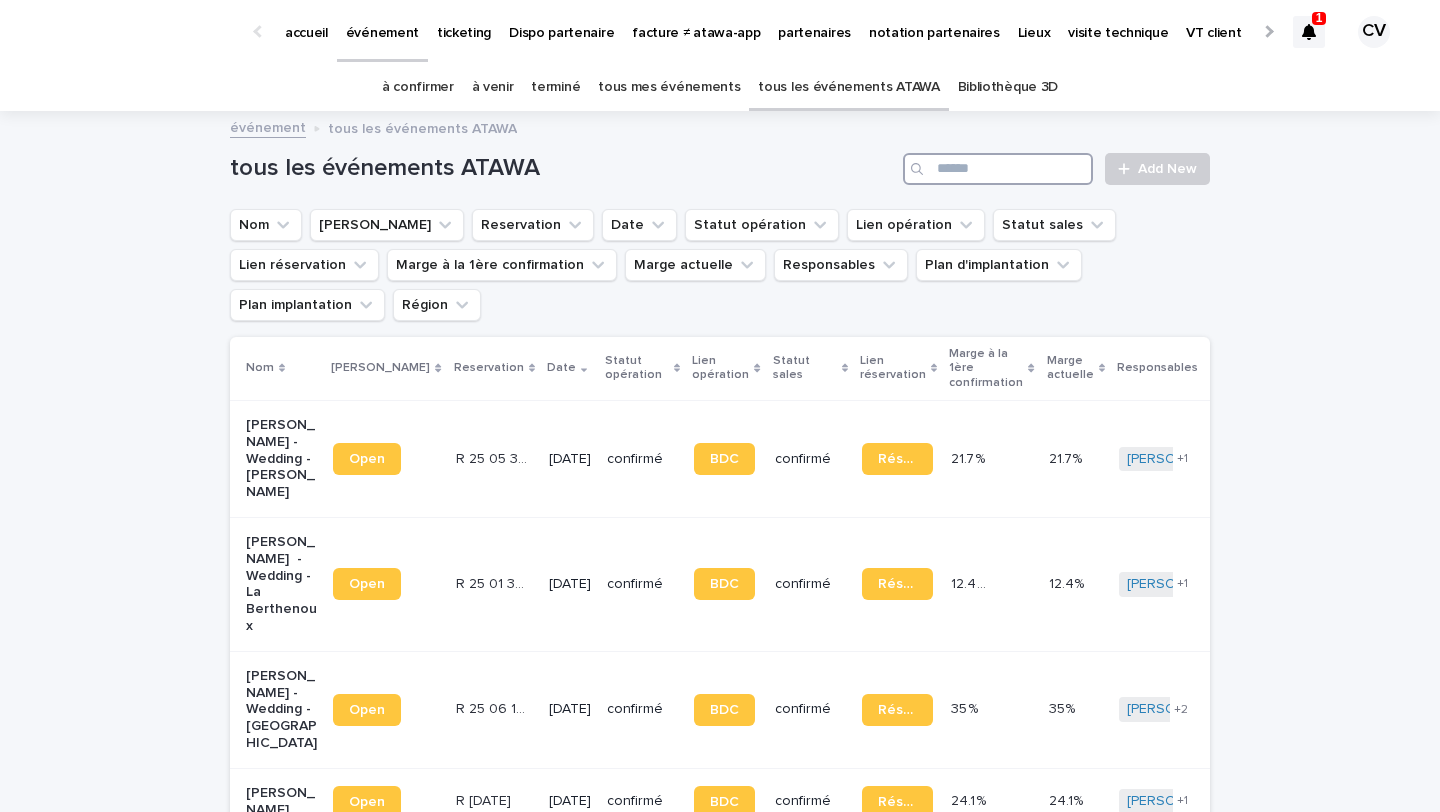 click at bounding box center (998, 169) 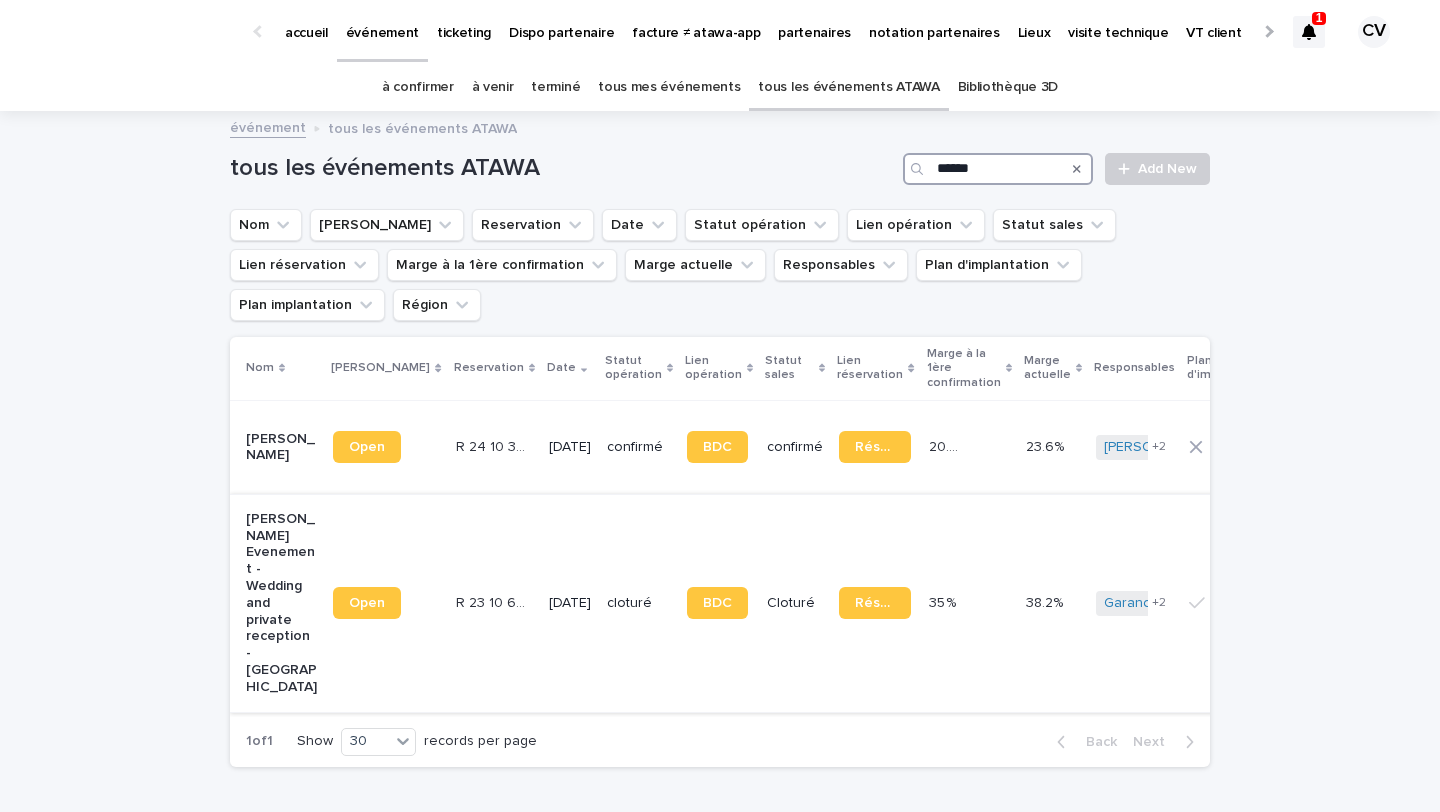 type on "******" 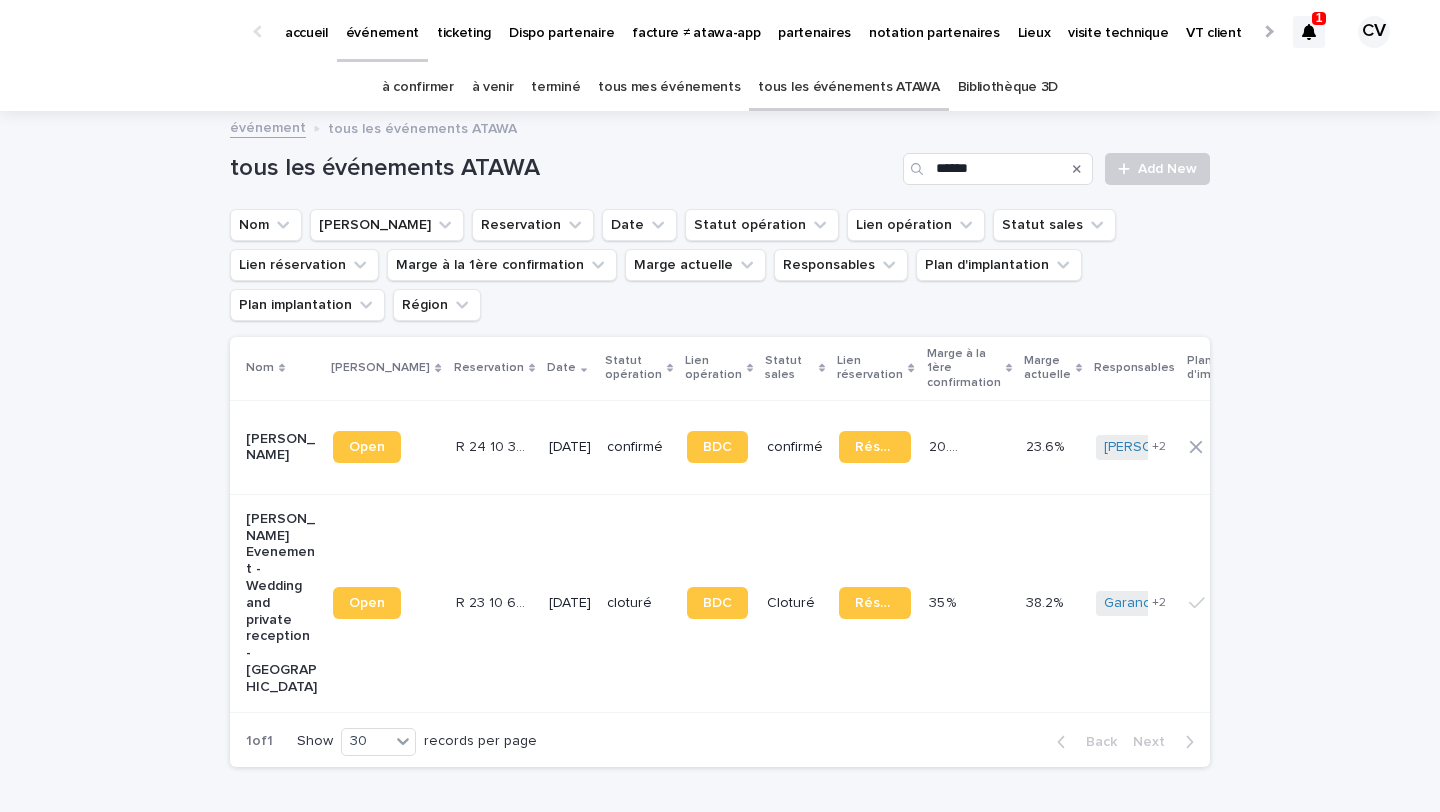 click on "[PERSON_NAME] Evenement - Wedding and private reception - [GEOGRAPHIC_DATA]" at bounding box center [281, 603] 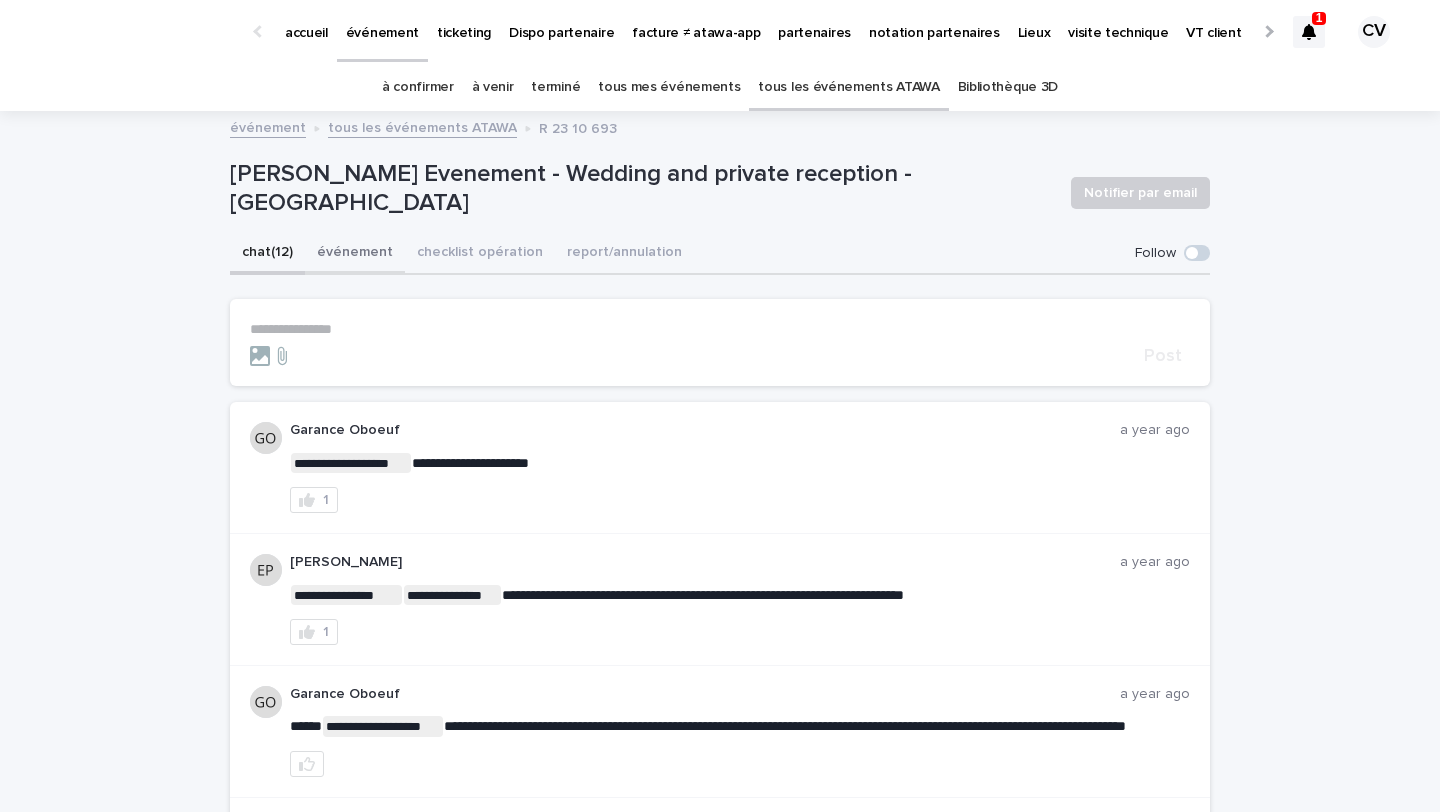 click on "événement" at bounding box center (355, 254) 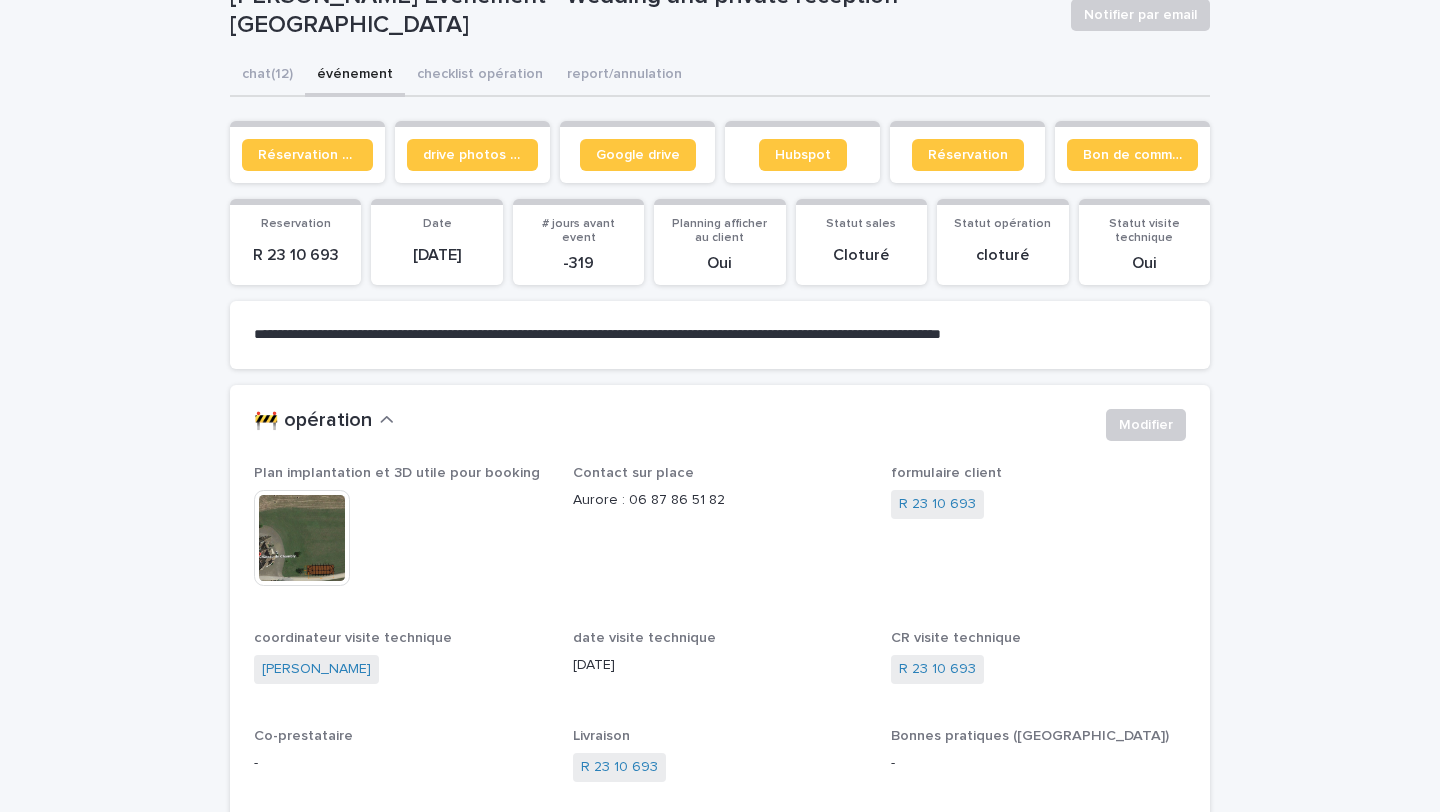 scroll, scrollTop: 177, scrollLeft: 0, axis: vertical 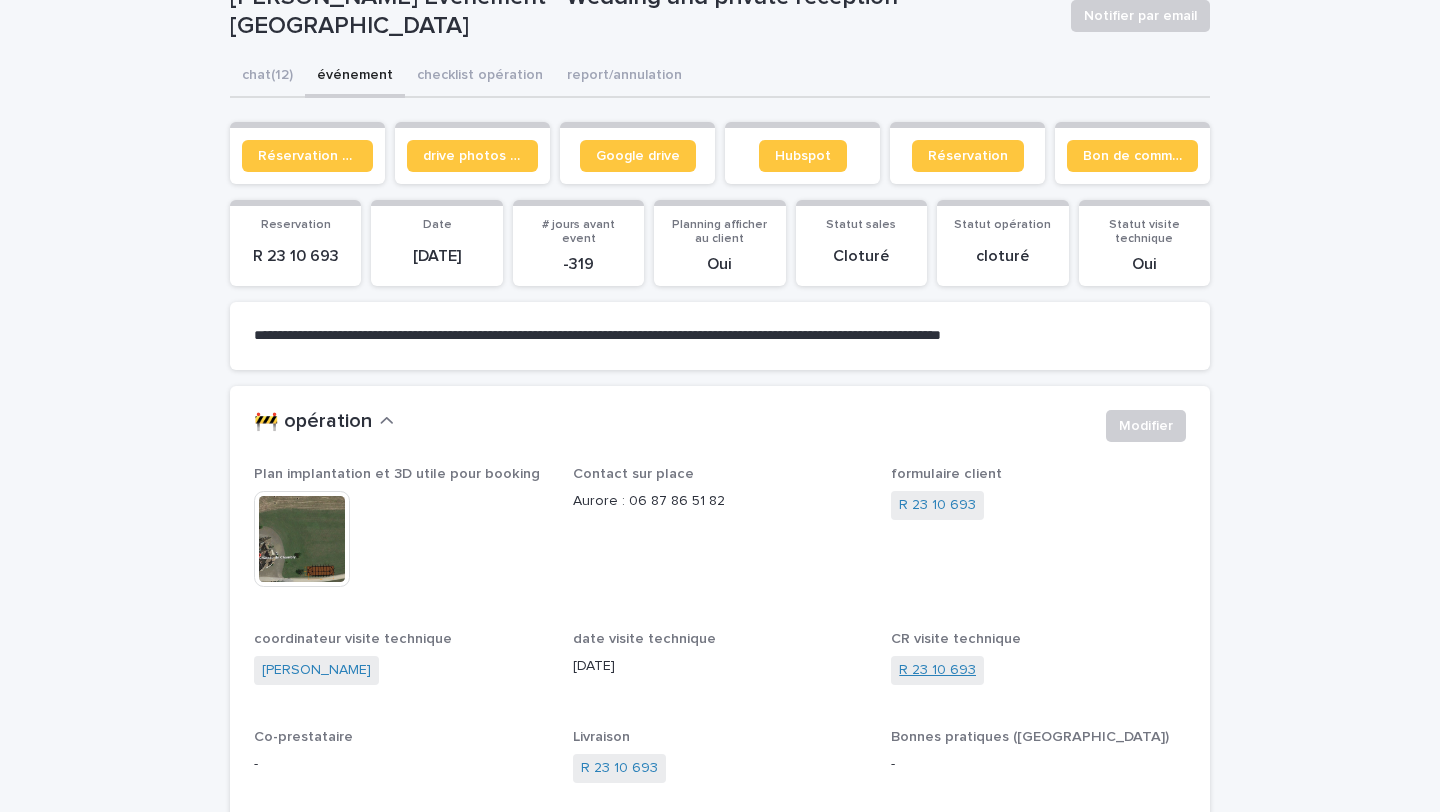 click on "R 23 10 693" at bounding box center [937, 670] 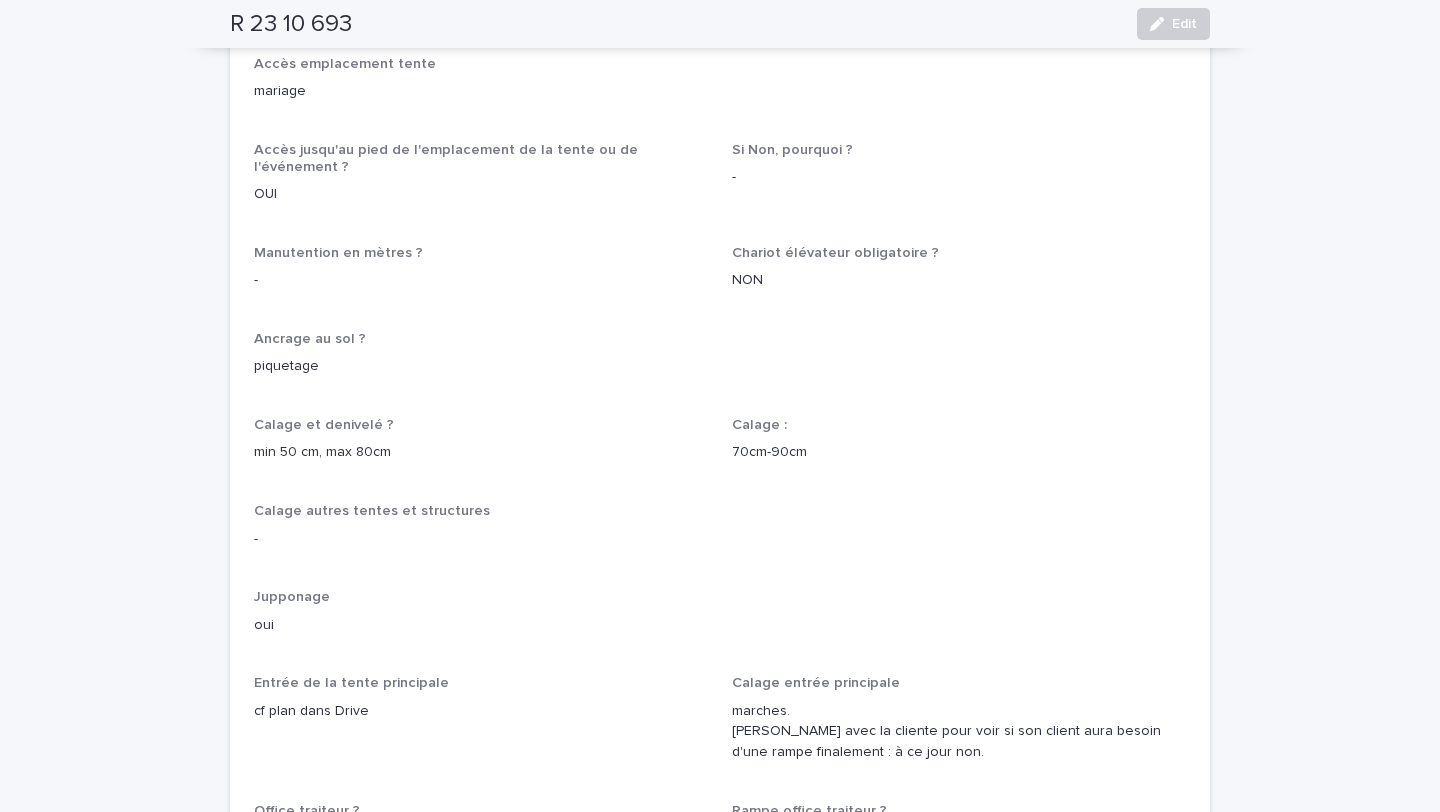 scroll, scrollTop: 1146, scrollLeft: 0, axis: vertical 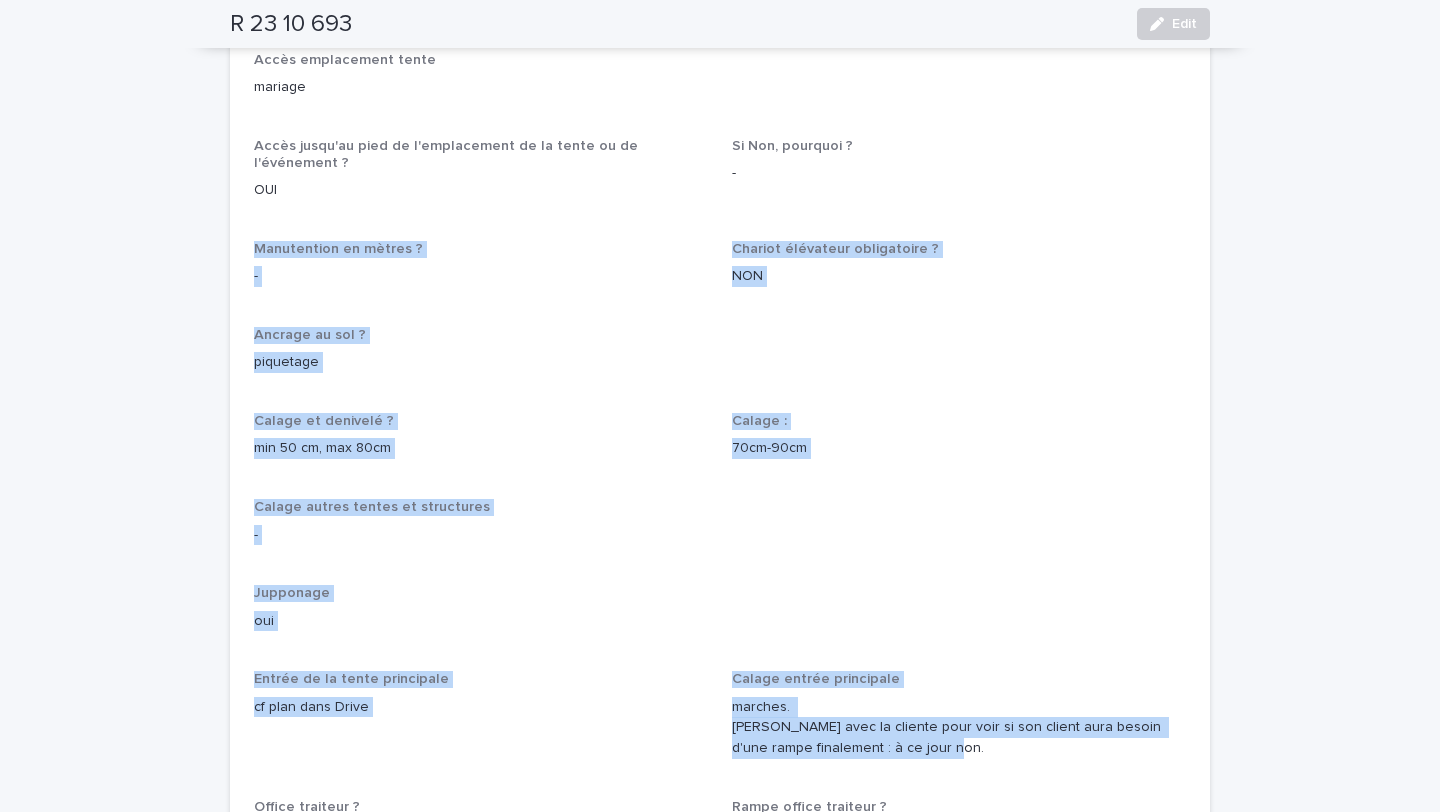 drag, startPoint x: 249, startPoint y: 202, endPoint x: 1108, endPoint y: 699, distance: 992.41626 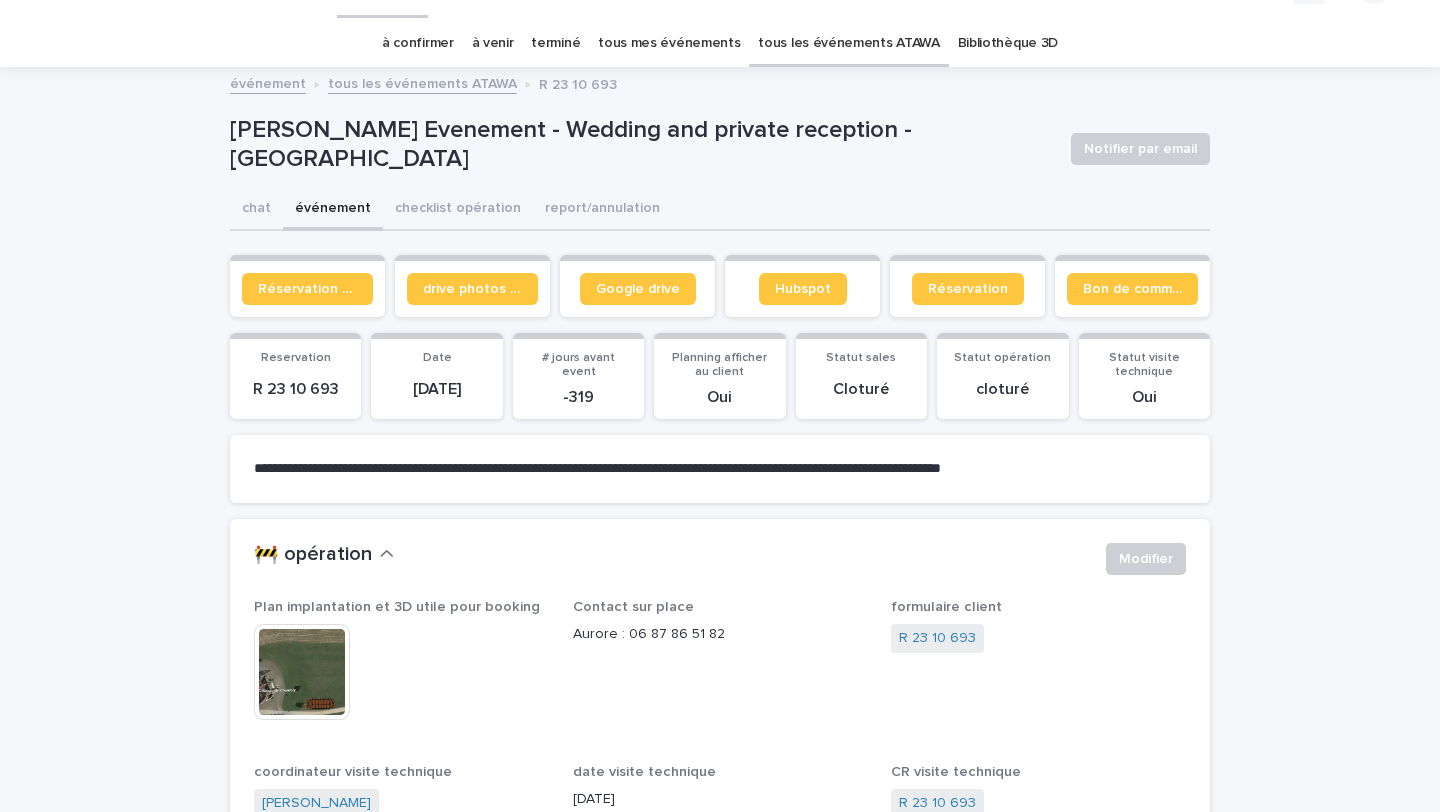 scroll, scrollTop: 64, scrollLeft: 0, axis: vertical 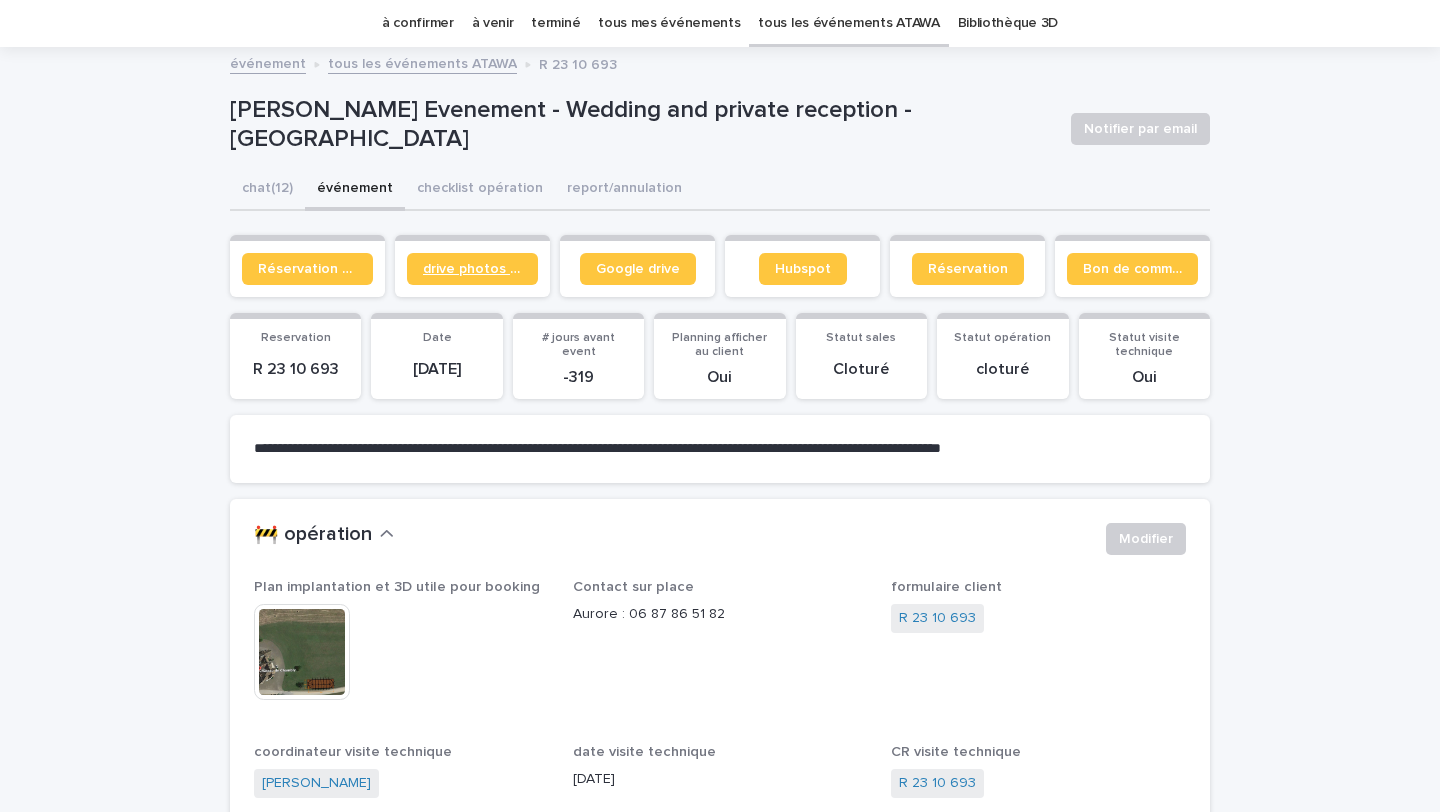 click on "drive photos coordinateur" at bounding box center [472, 269] 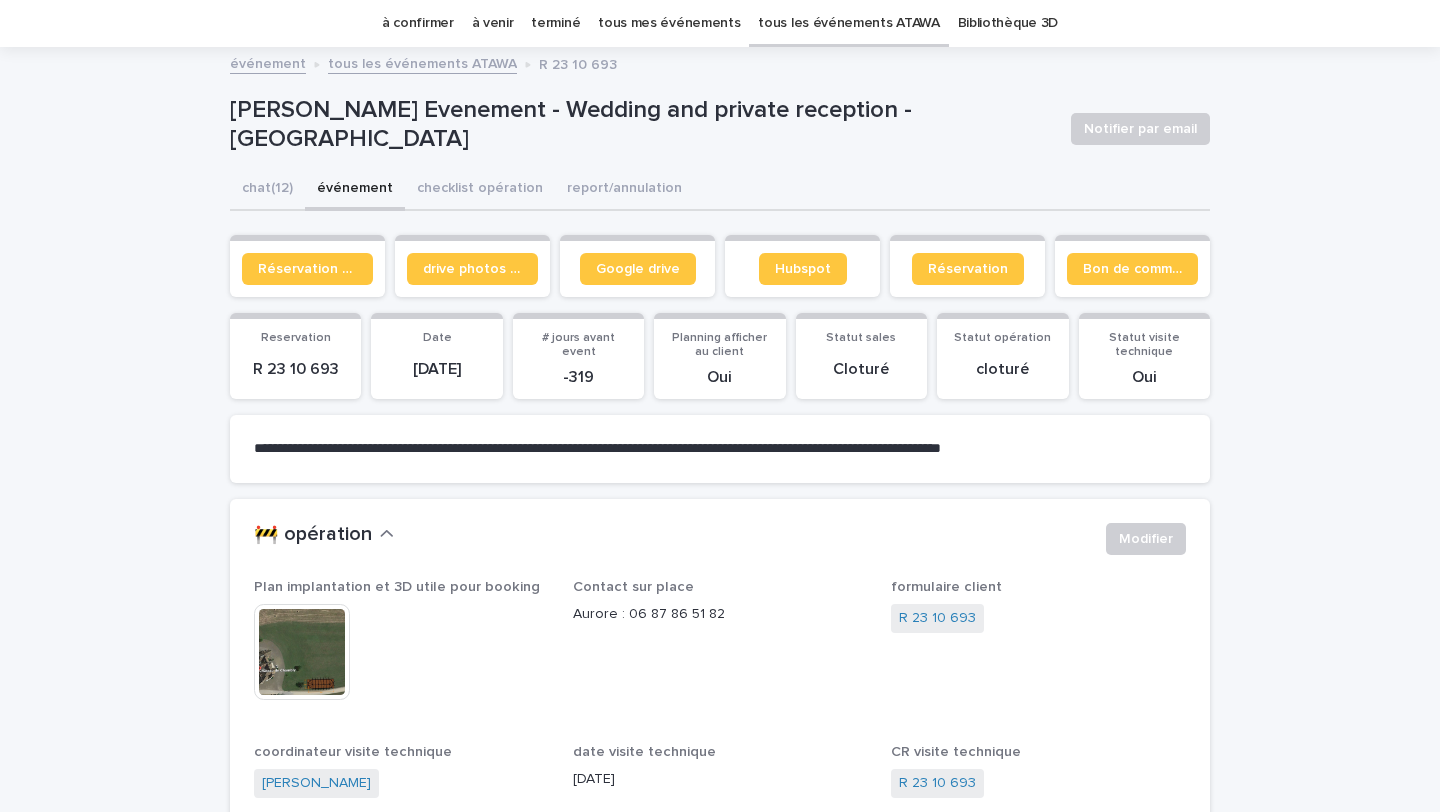 click on "à venir" at bounding box center (493, 23) 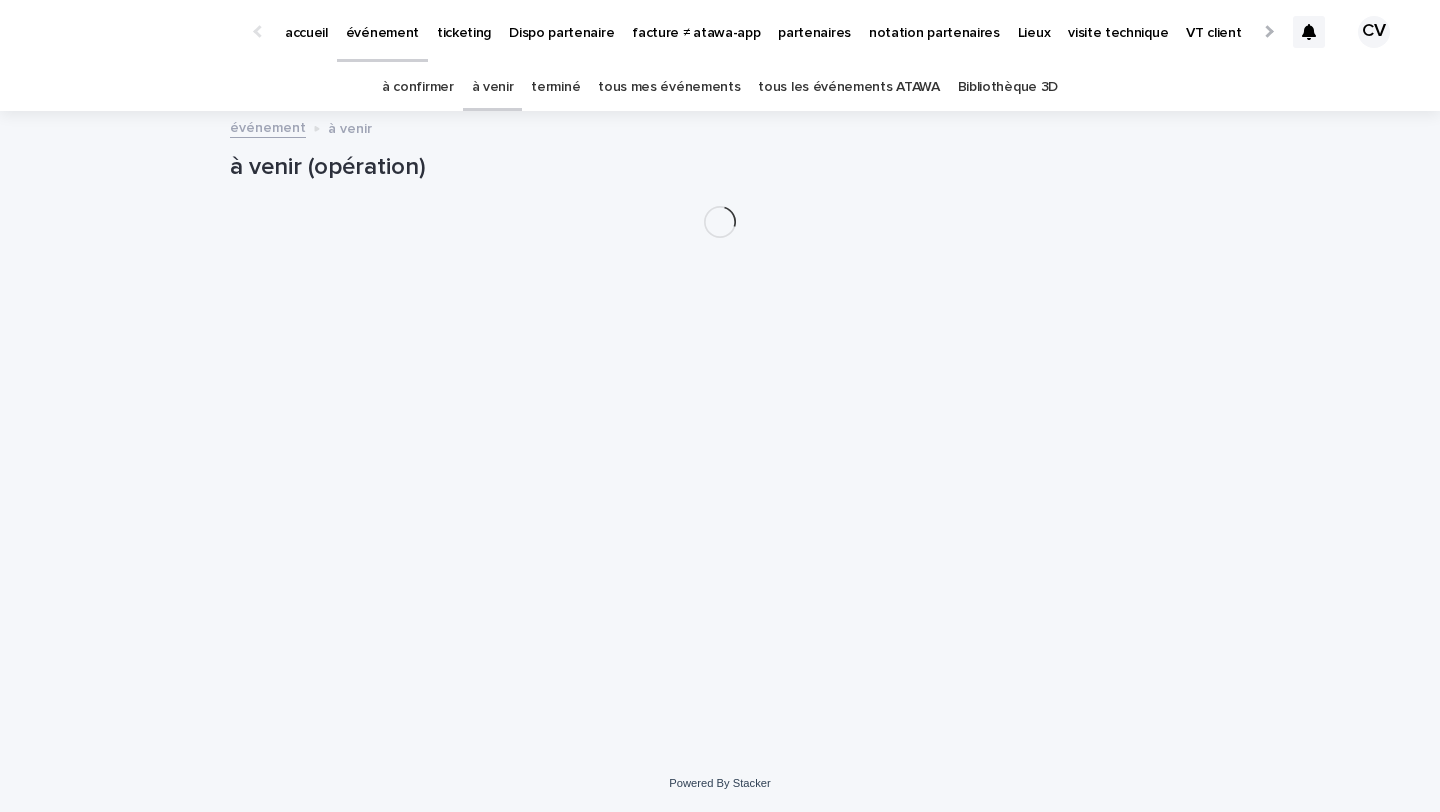 scroll, scrollTop: 0, scrollLeft: 0, axis: both 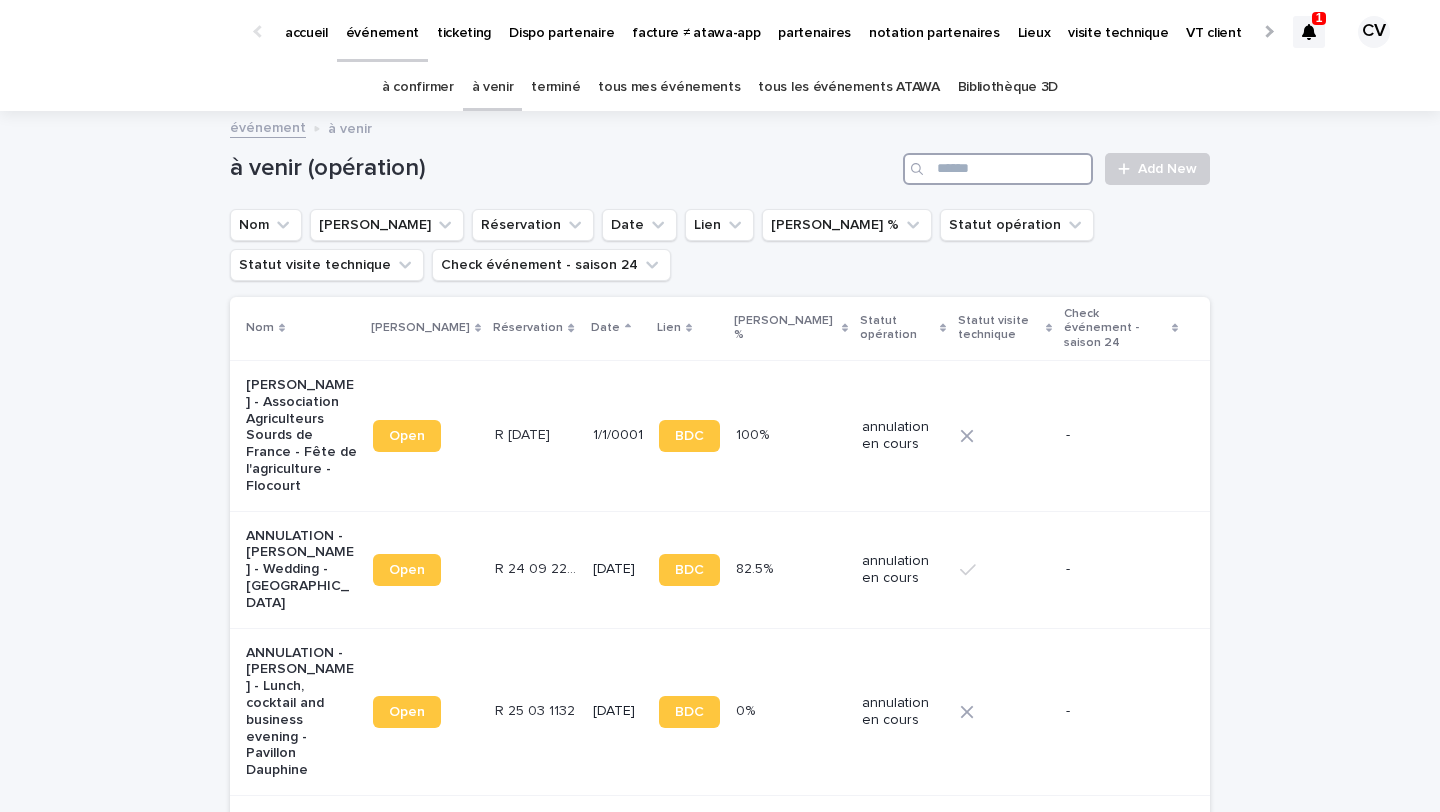 click at bounding box center (998, 169) 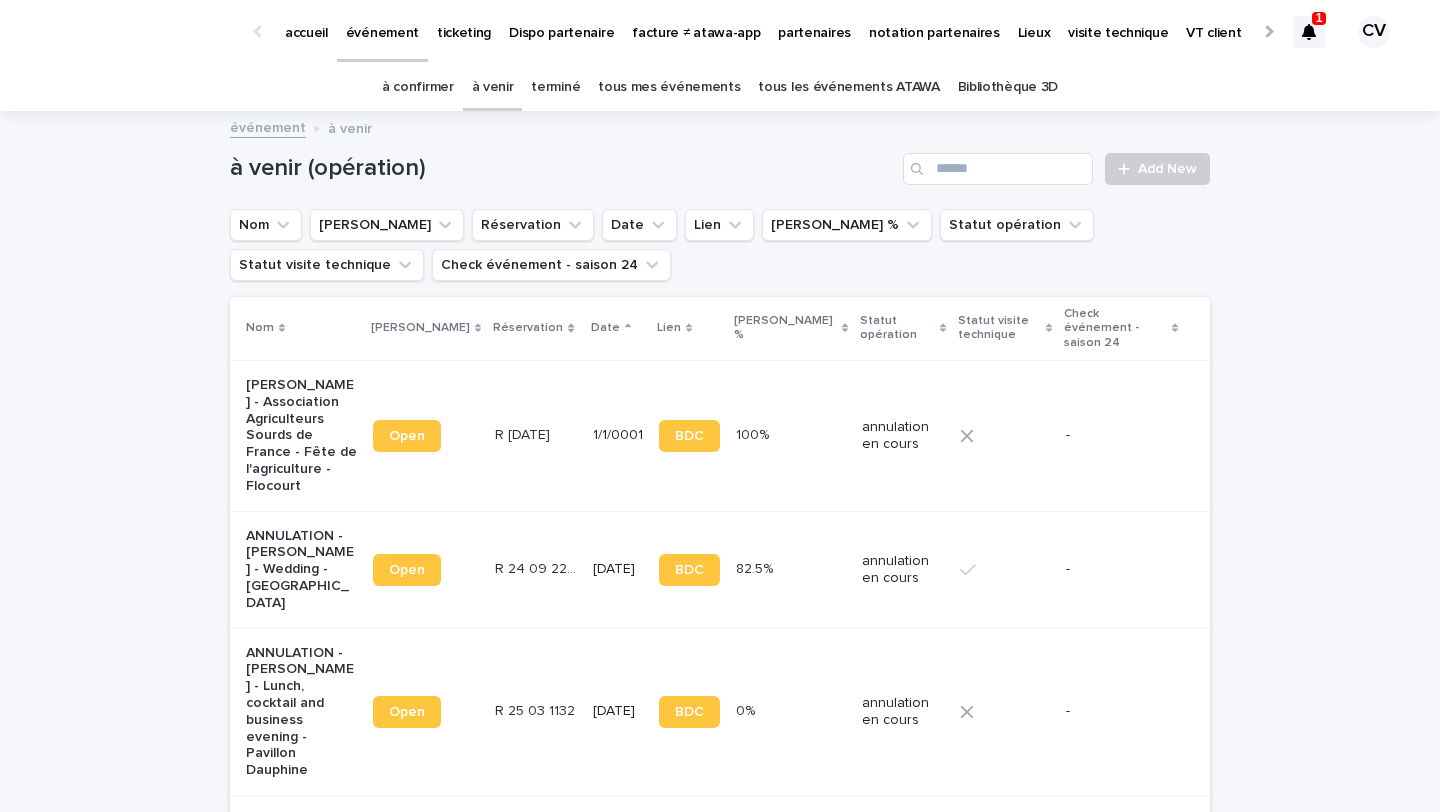 click on "1" at bounding box center (1309, 32) 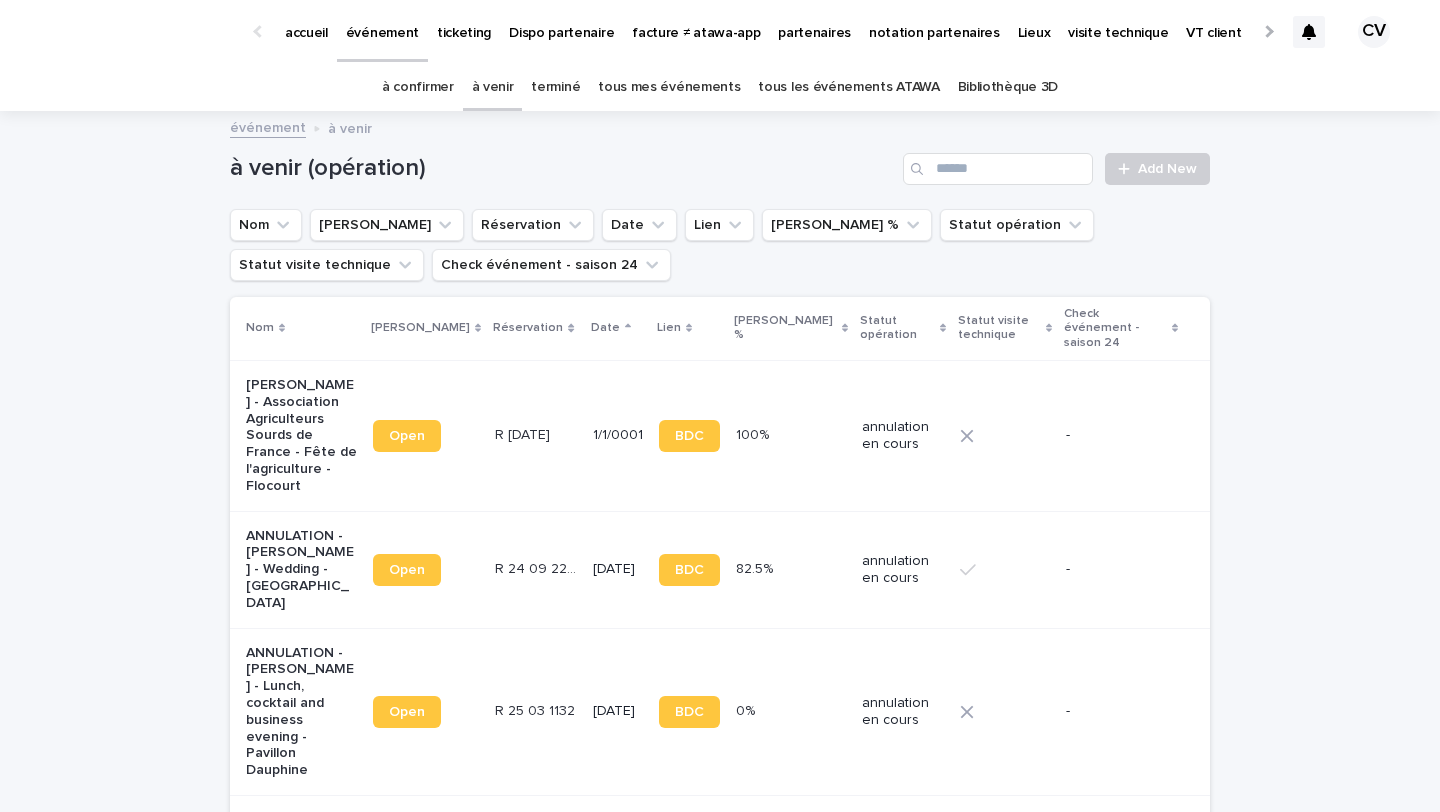 click on "à venir (opération)" at bounding box center (562, 168) 